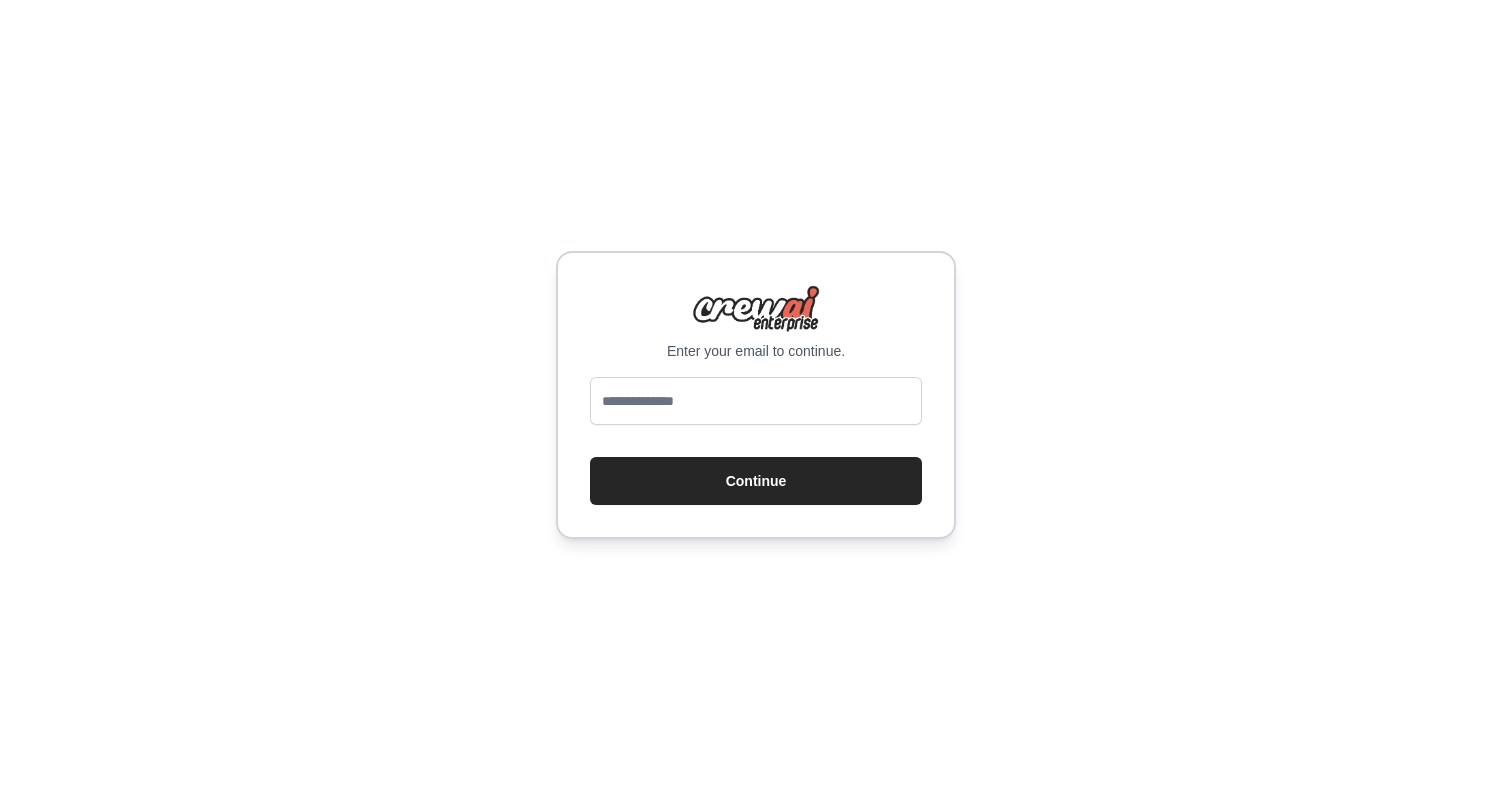 scroll, scrollTop: 0, scrollLeft: 0, axis: both 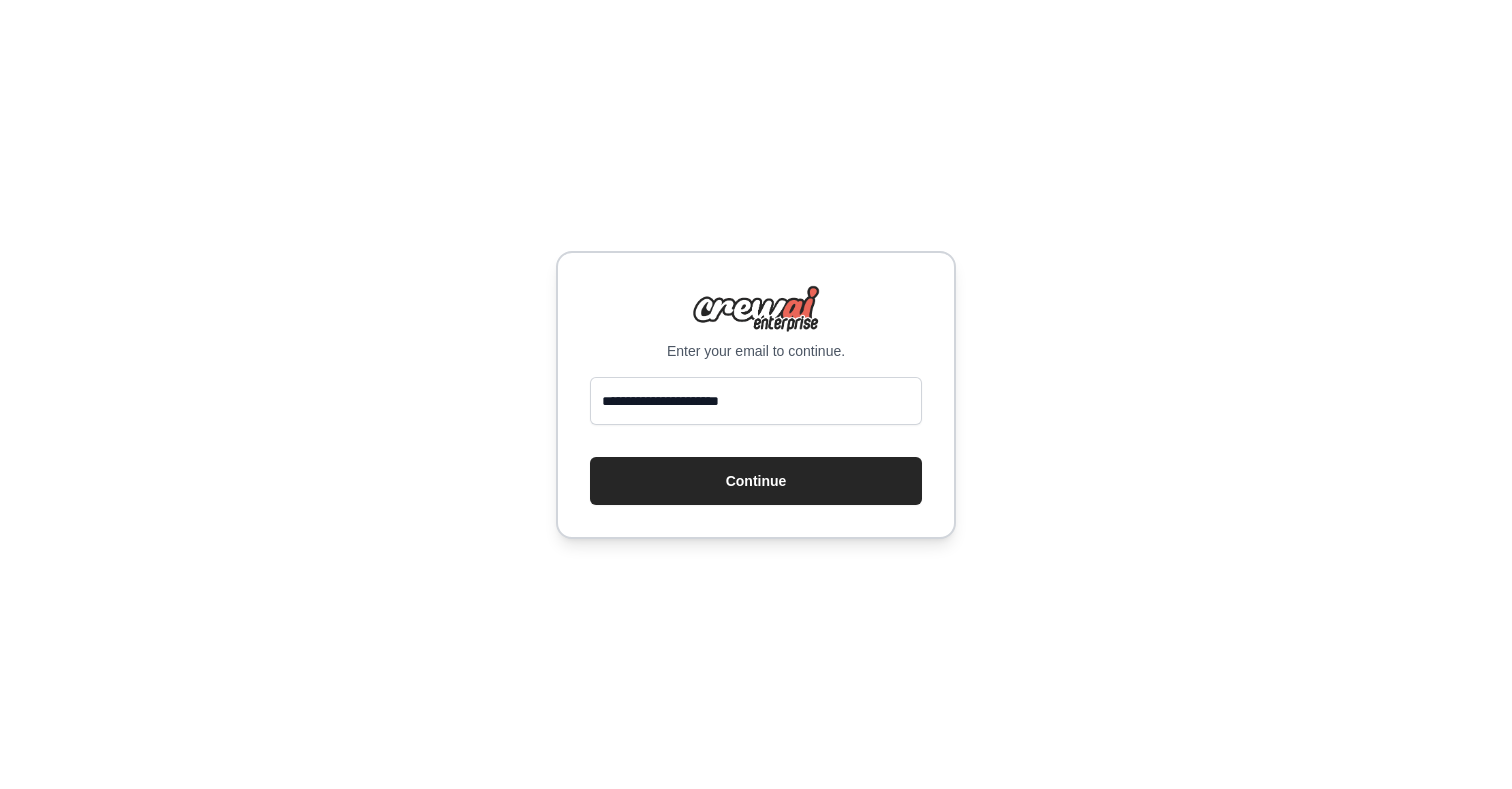 type on "**********" 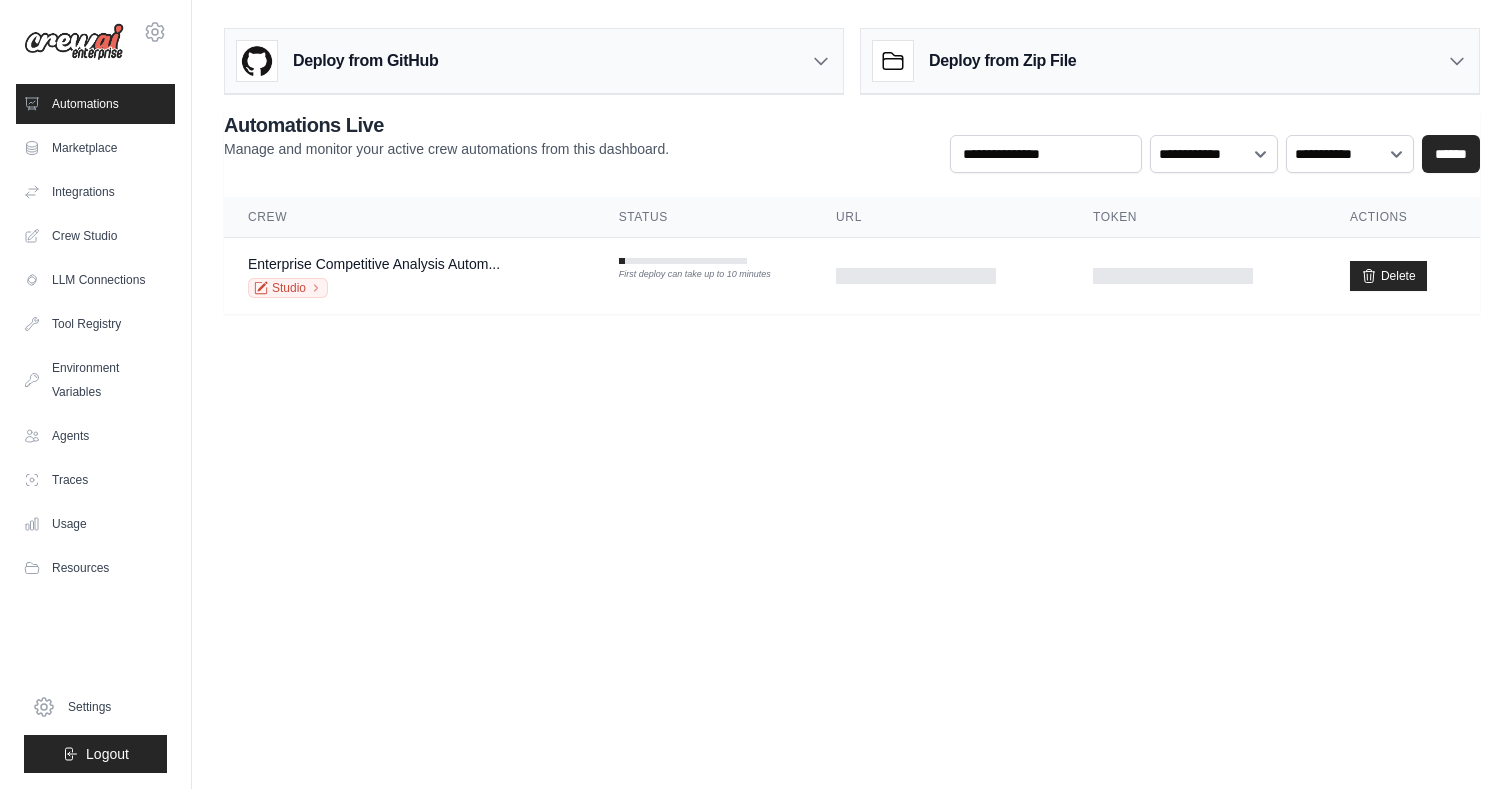 scroll, scrollTop: 0, scrollLeft: 0, axis: both 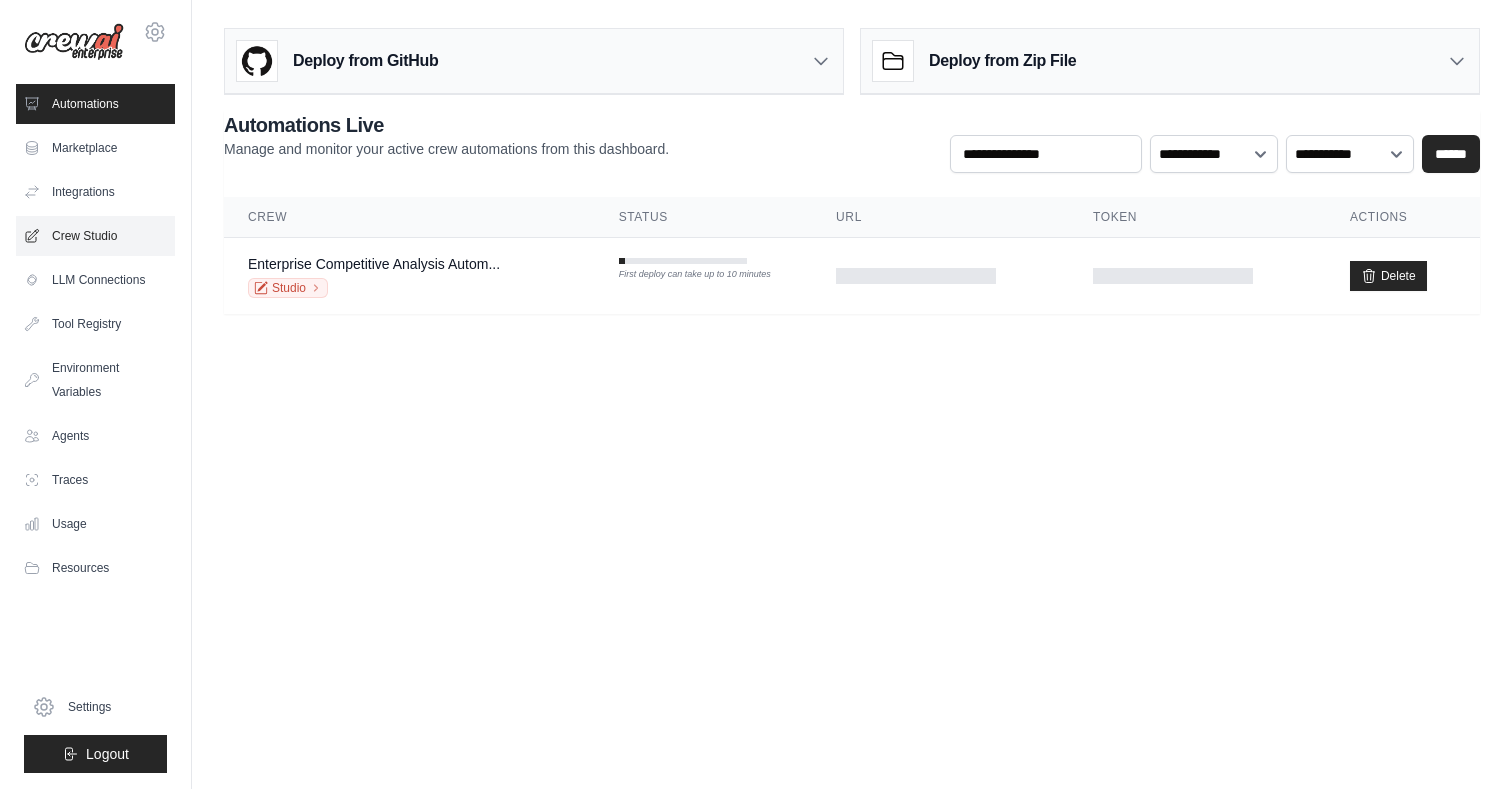 click on "Crew Studio" at bounding box center (95, 236) 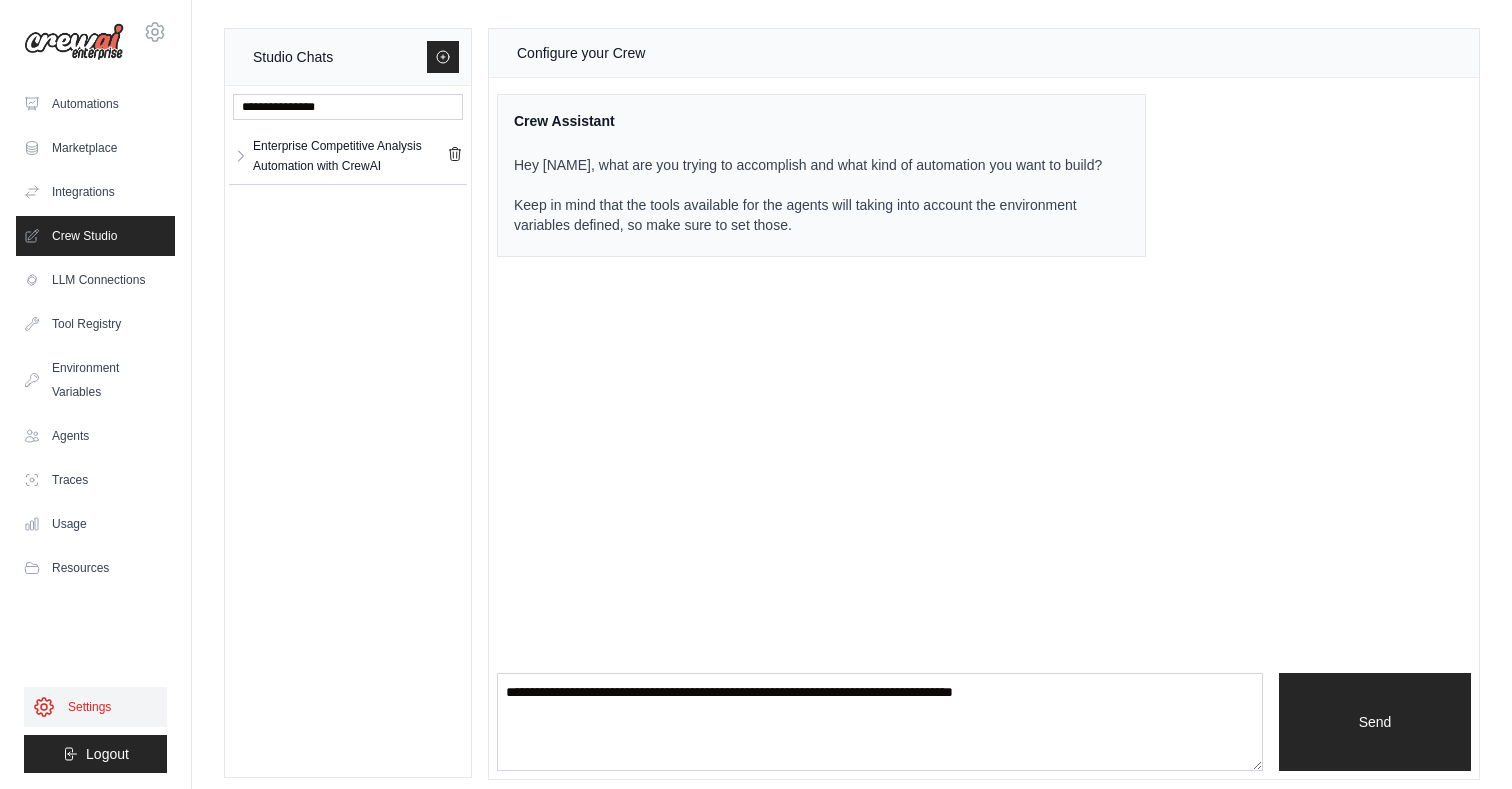 click on "Settings" at bounding box center (95, 707) 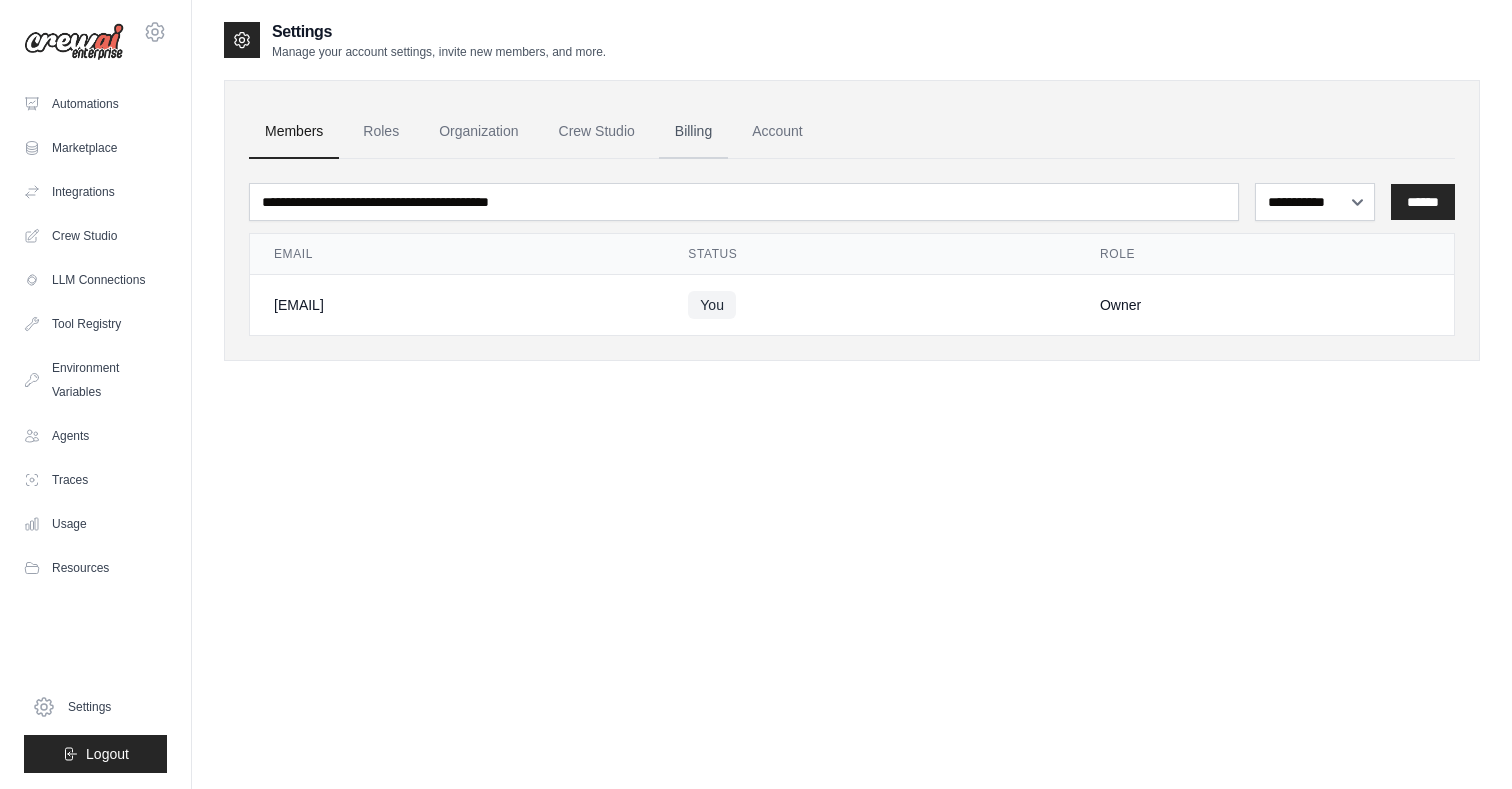 click on "Billing" at bounding box center [693, 132] 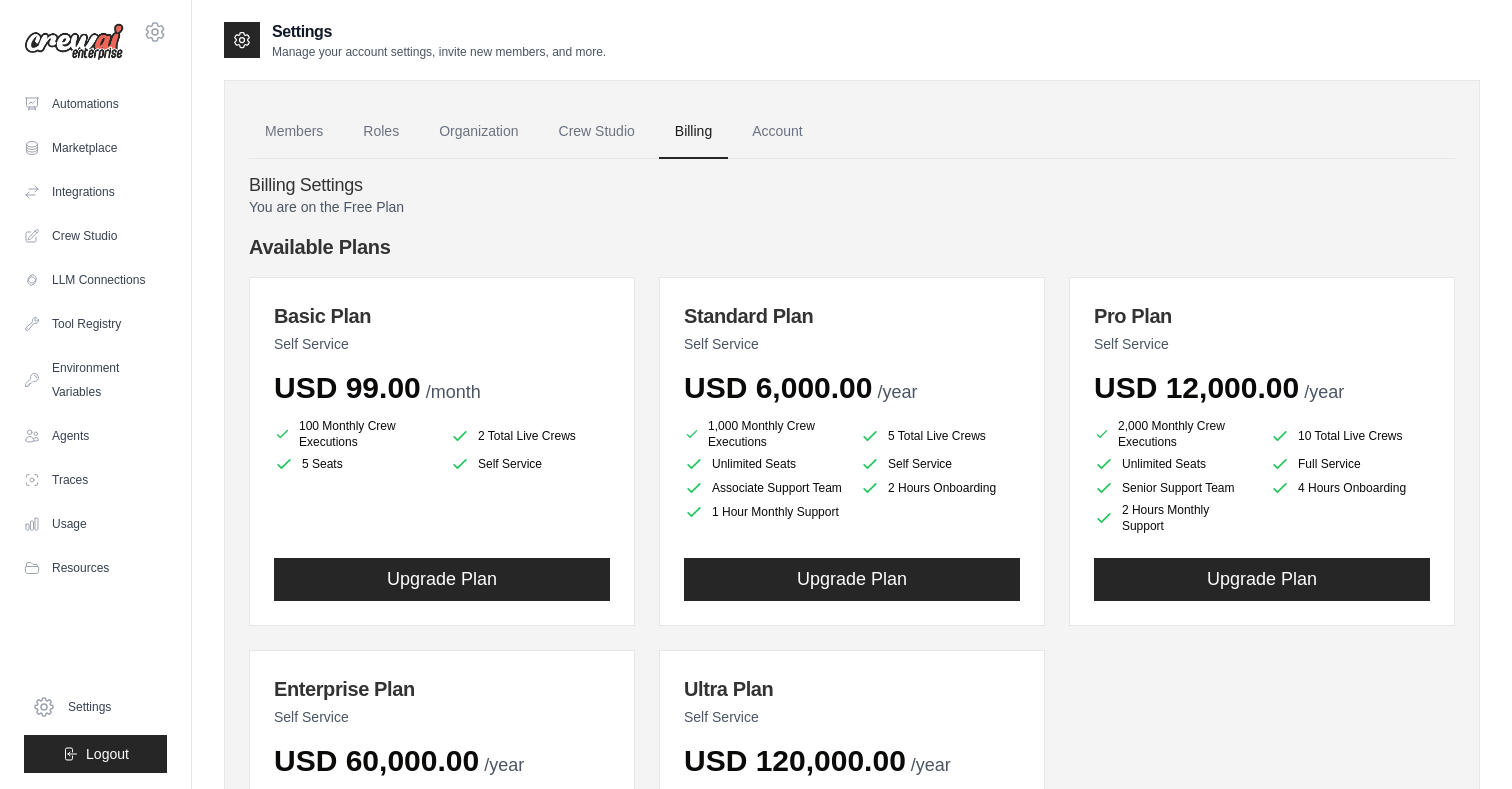 scroll, scrollTop: 0, scrollLeft: 0, axis: both 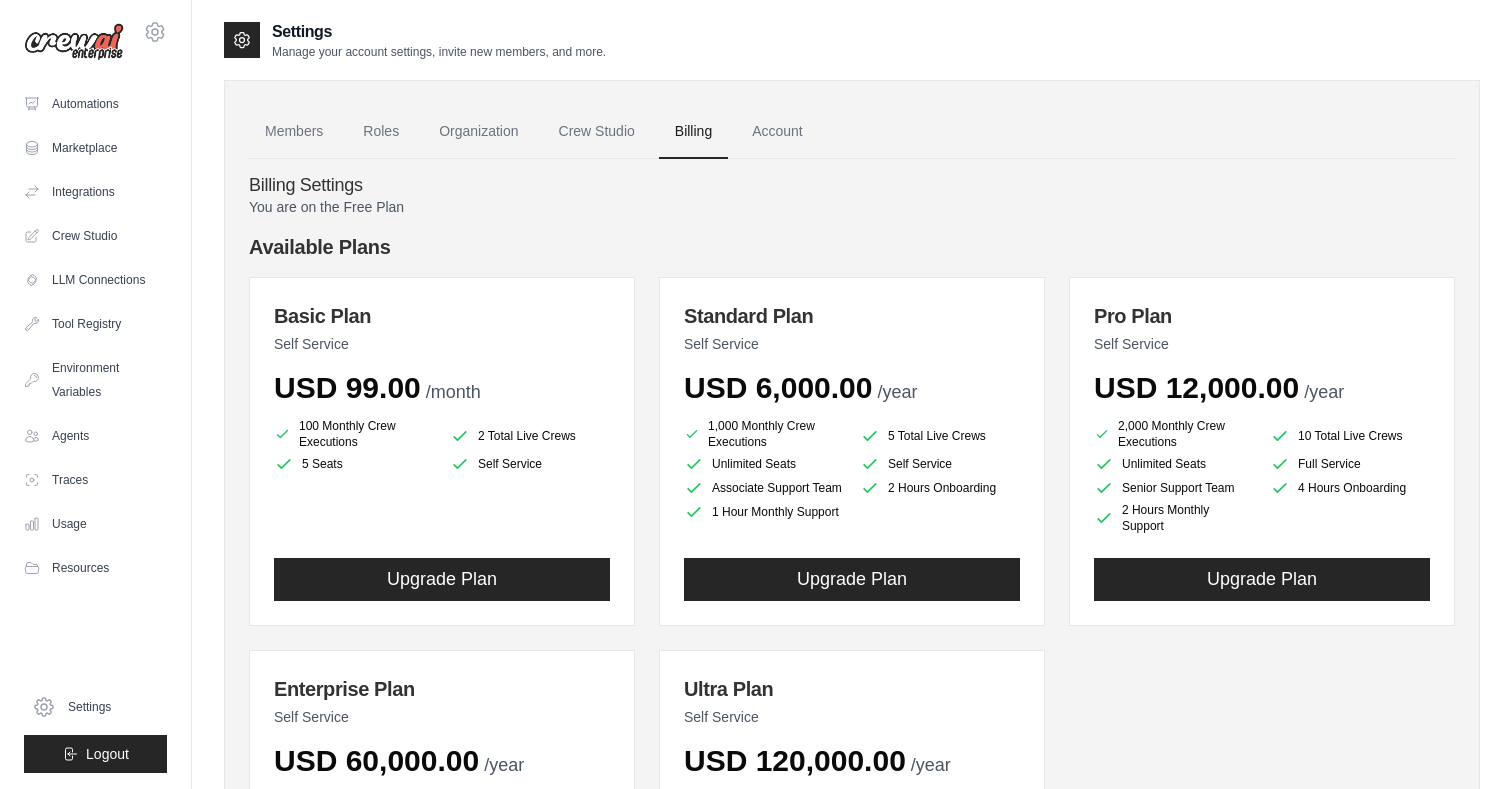 click on "Members
Roles
Organization
Crew Studio
Billing
Account" at bounding box center (852, 132) 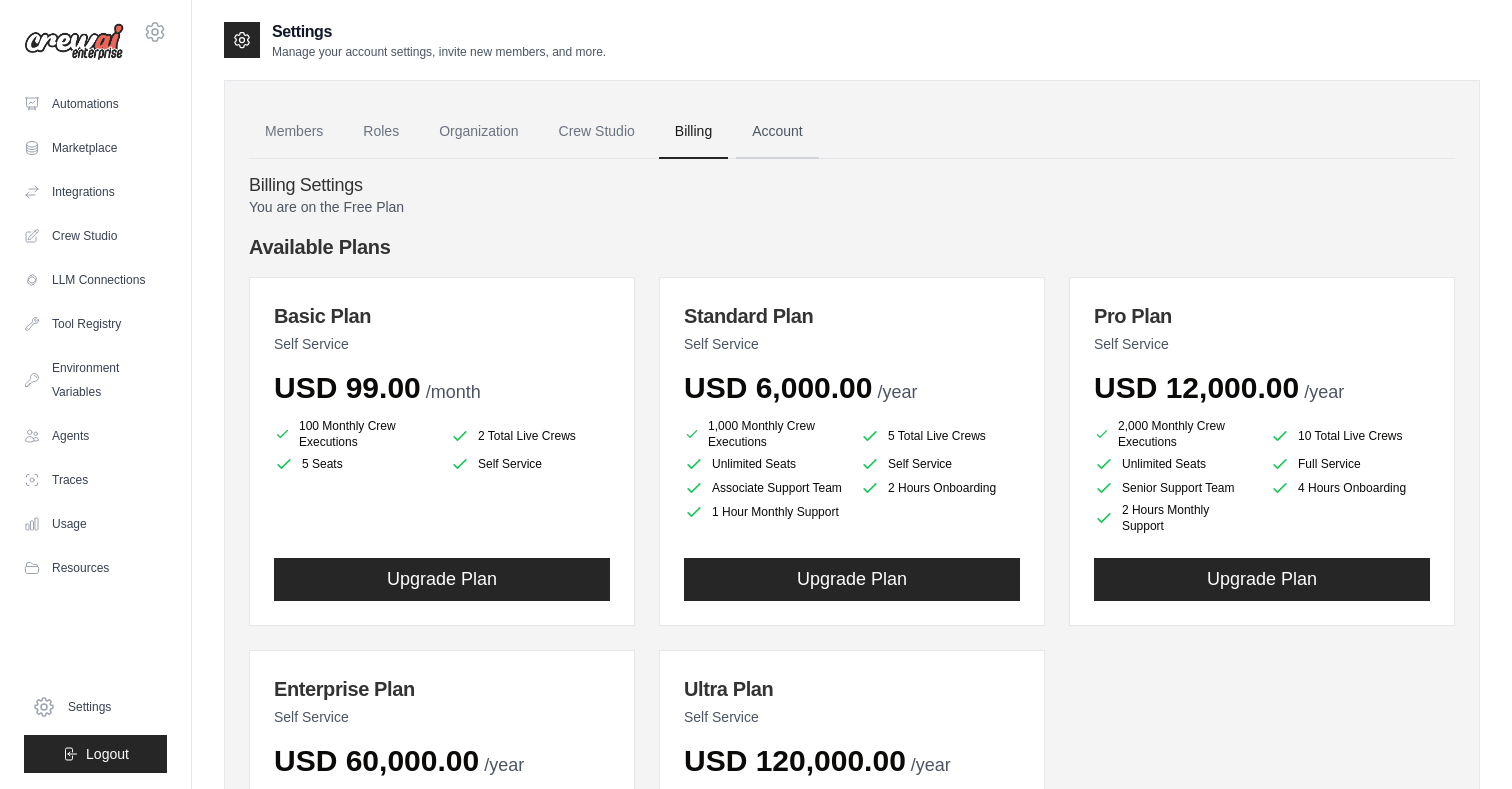 click on "Account" at bounding box center (777, 132) 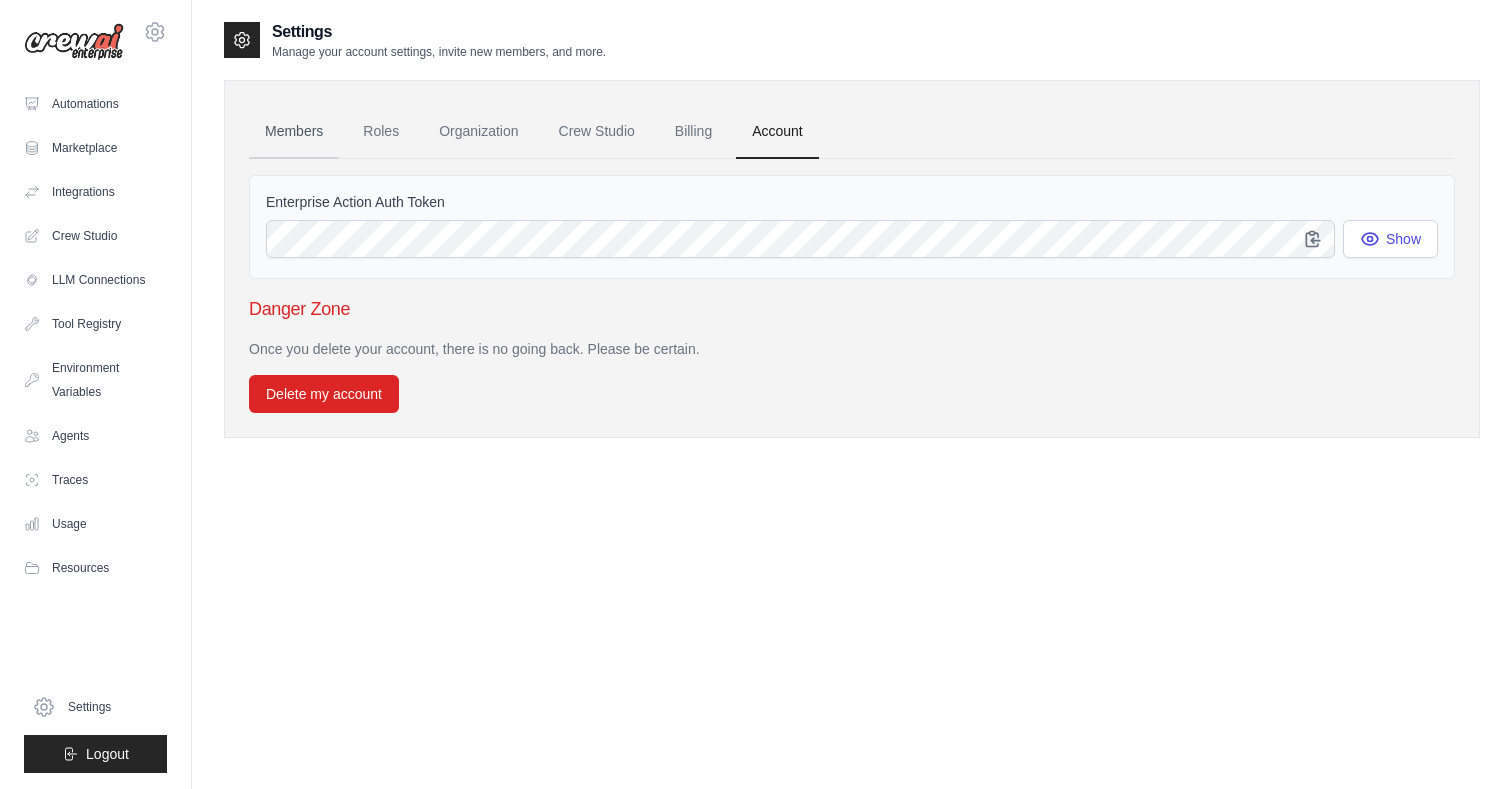 click on "Members" at bounding box center [294, 132] 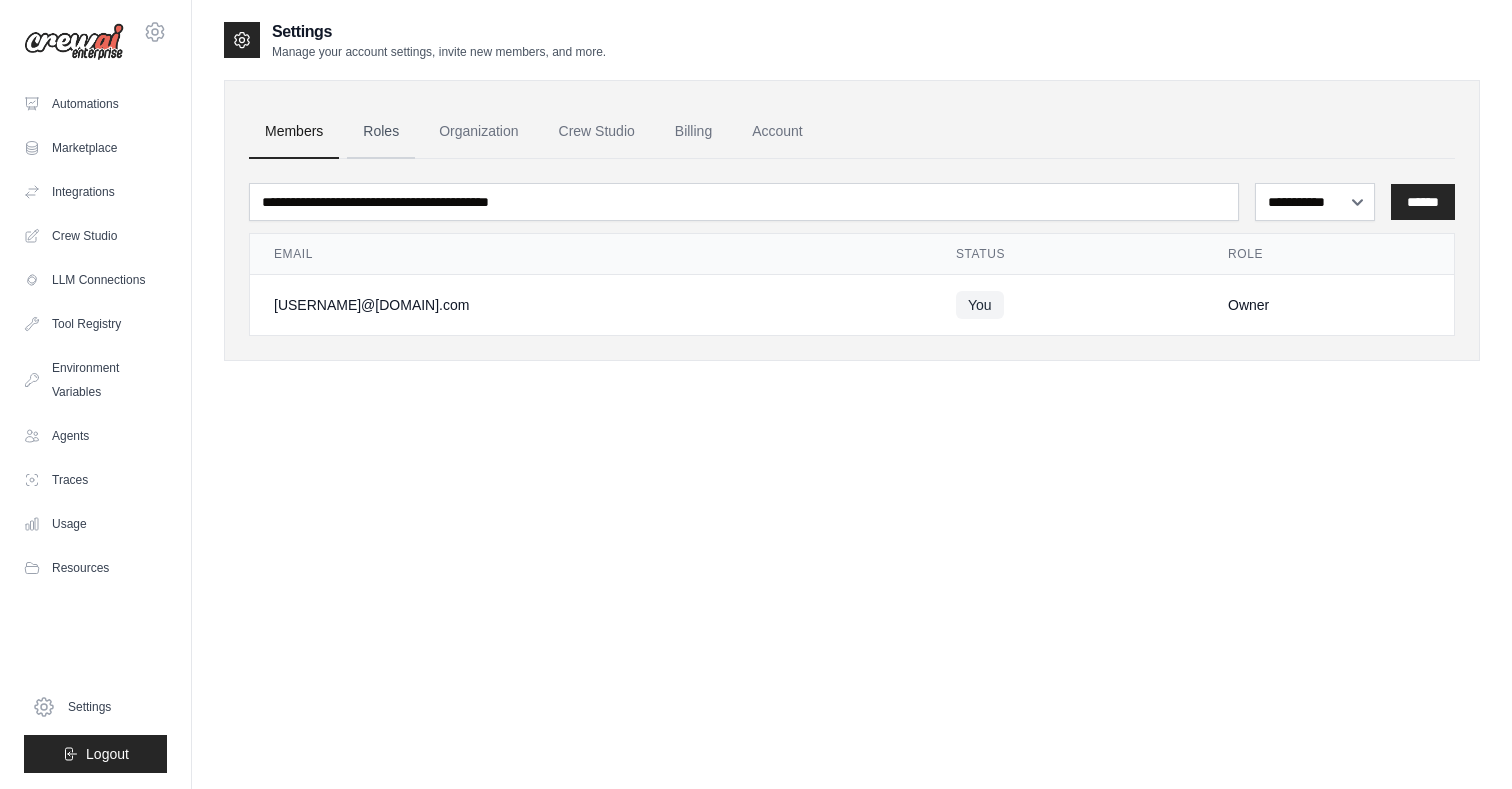 click on "Roles" at bounding box center [381, 132] 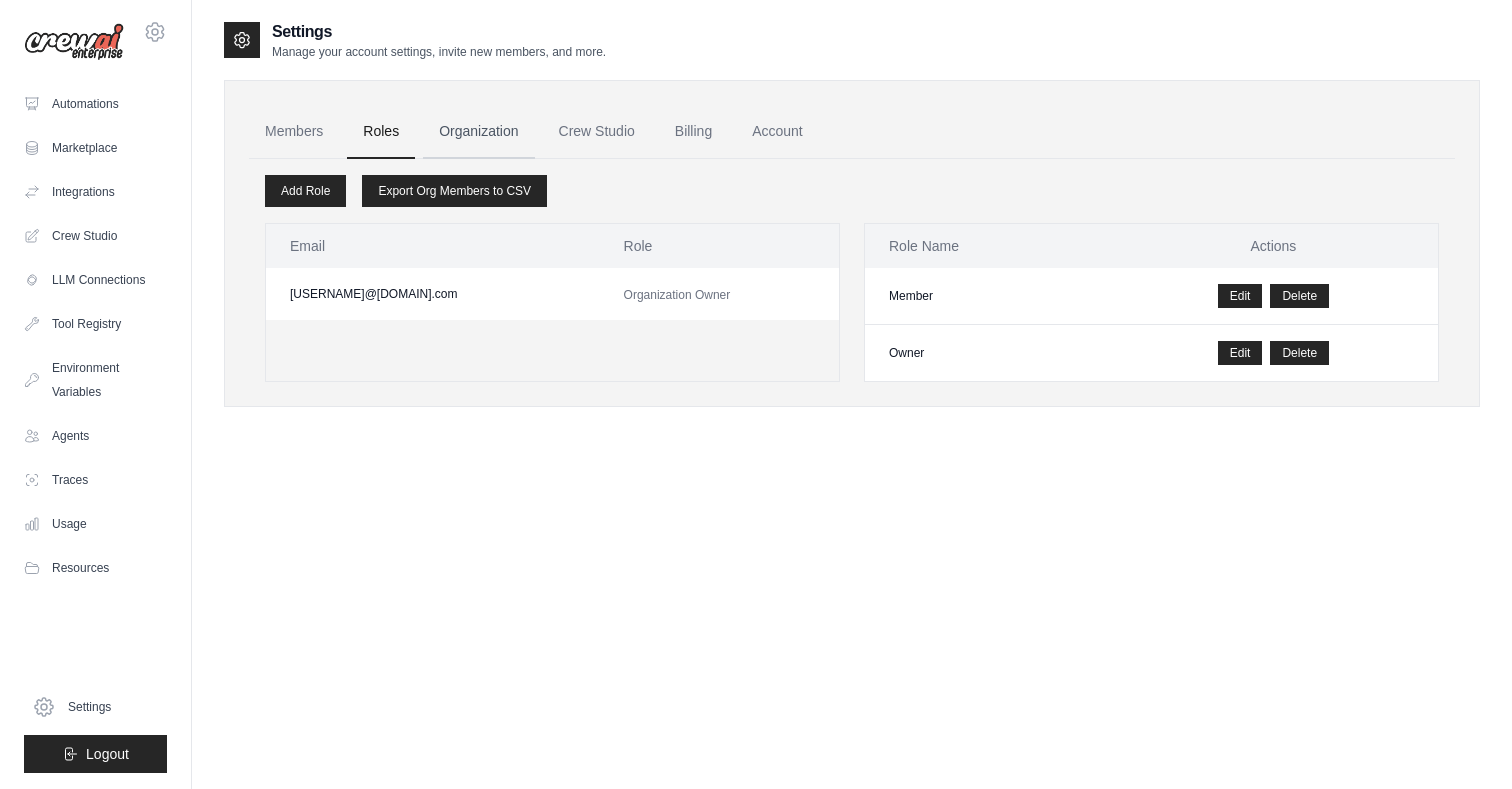 click on "Organization" at bounding box center (478, 132) 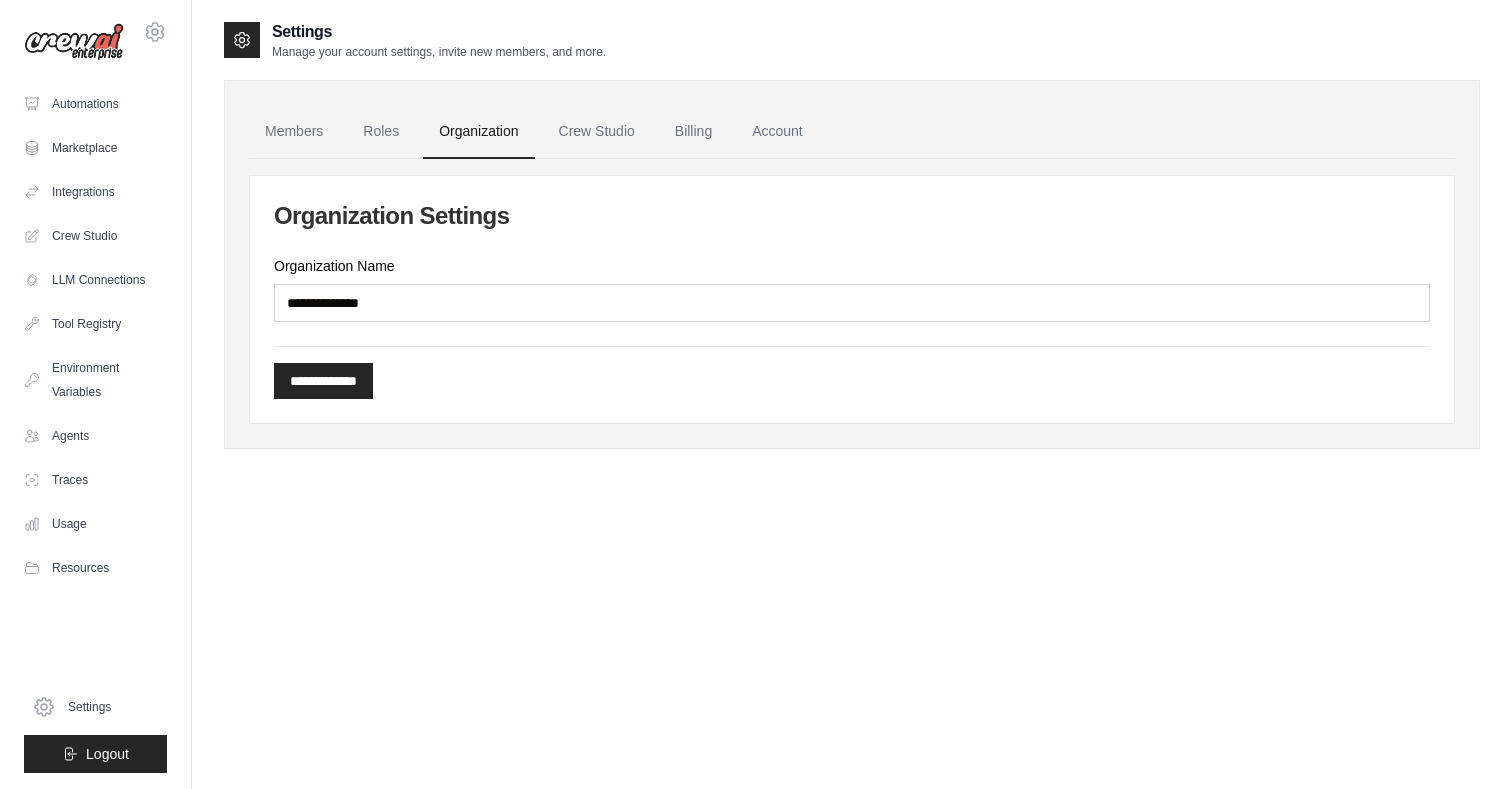 click on "Members
Roles
Organization
Crew Studio
Billing
Account" at bounding box center [852, 132] 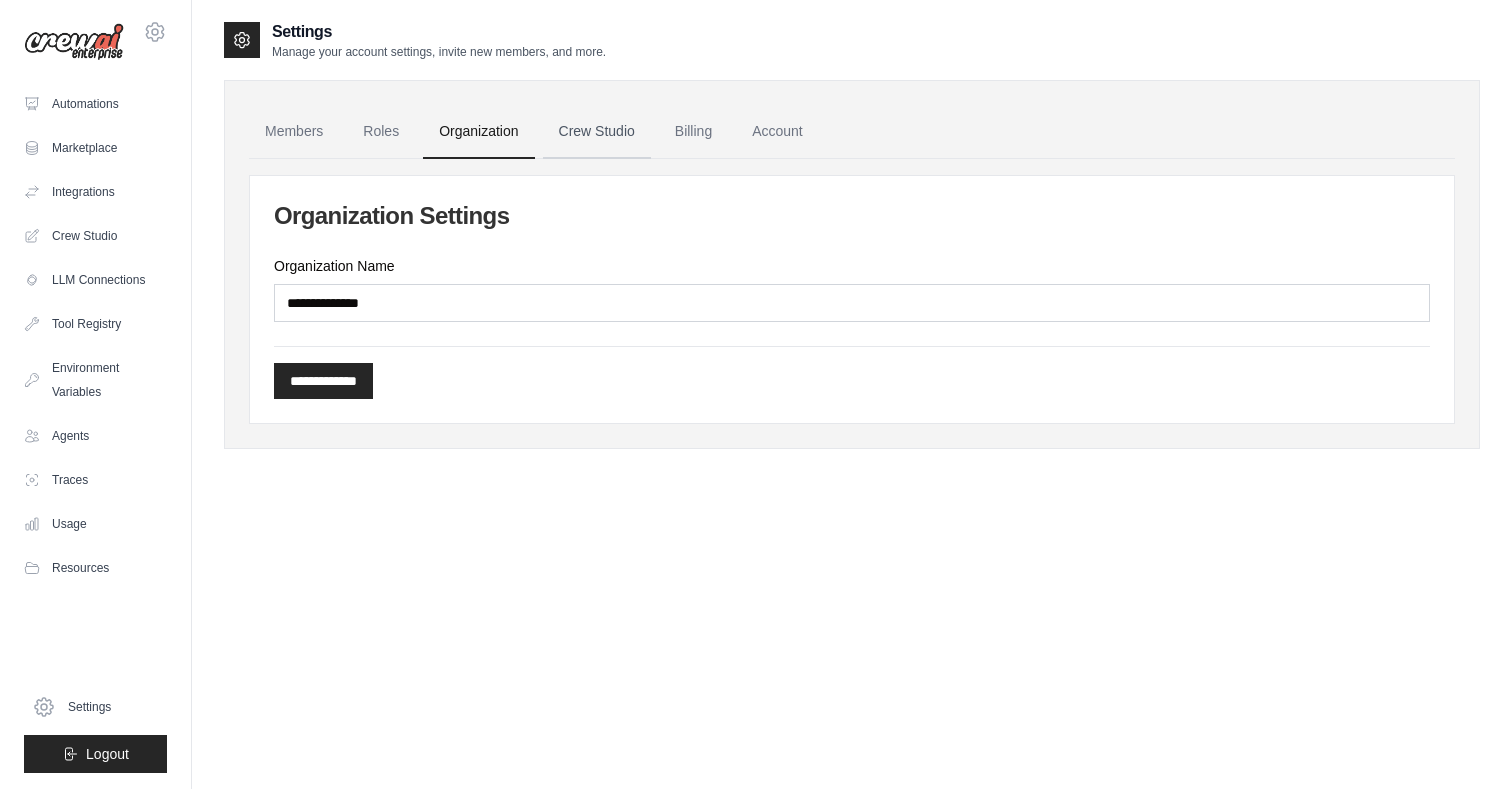 click on "Crew Studio" at bounding box center [597, 132] 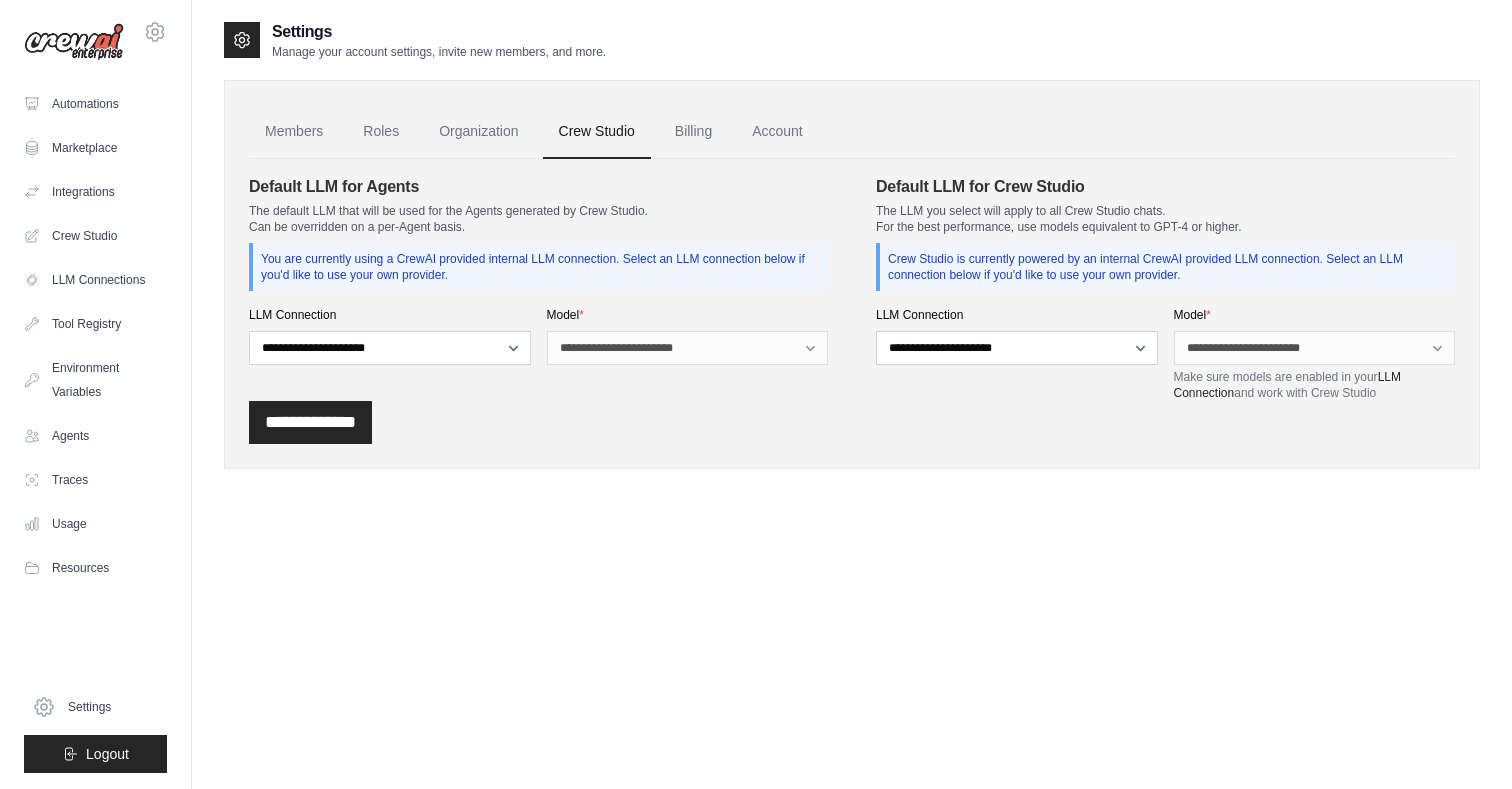 scroll, scrollTop: 0, scrollLeft: 0, axis: both 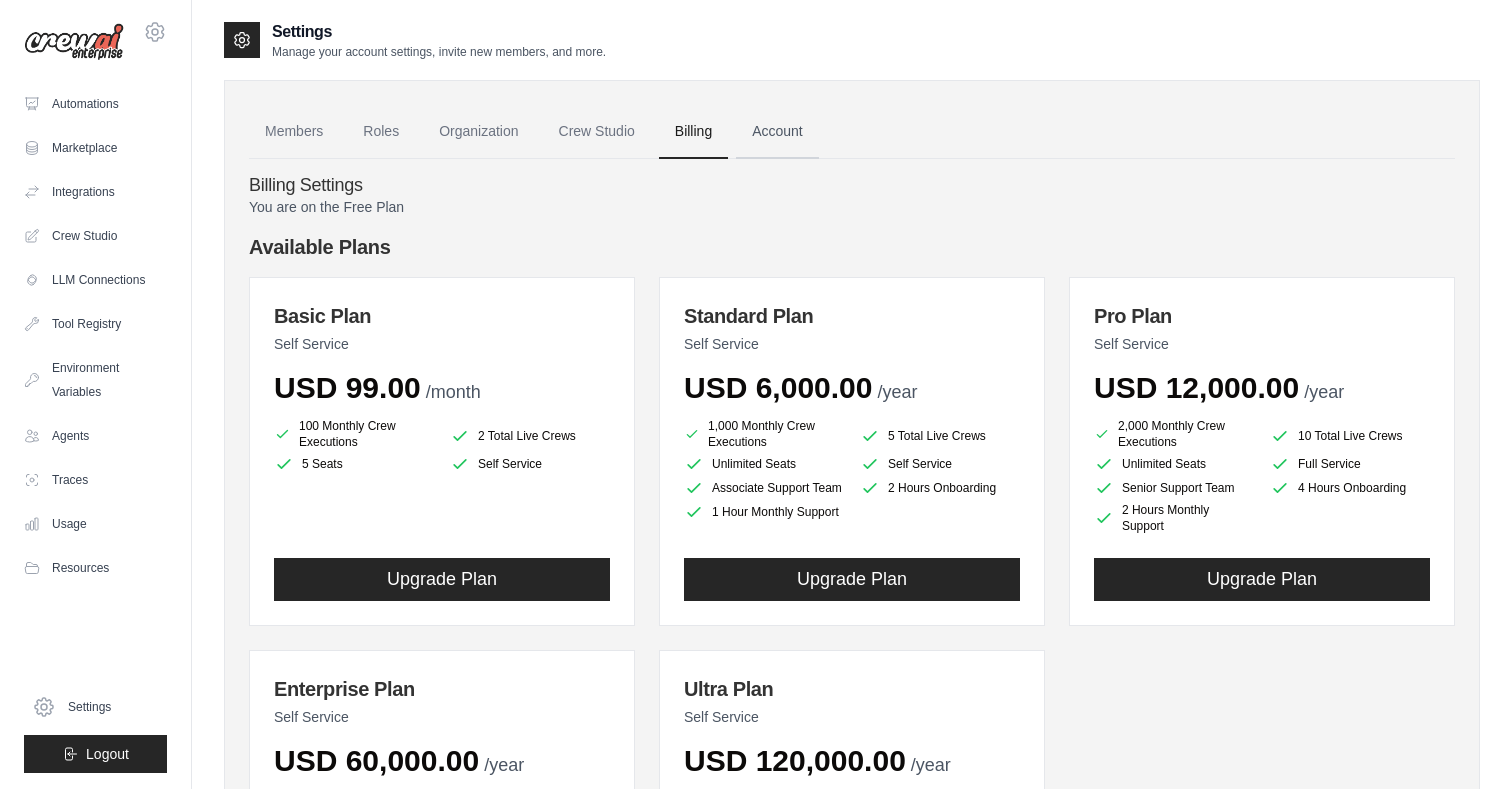 click on "Account" at bounding box center [777, 132] 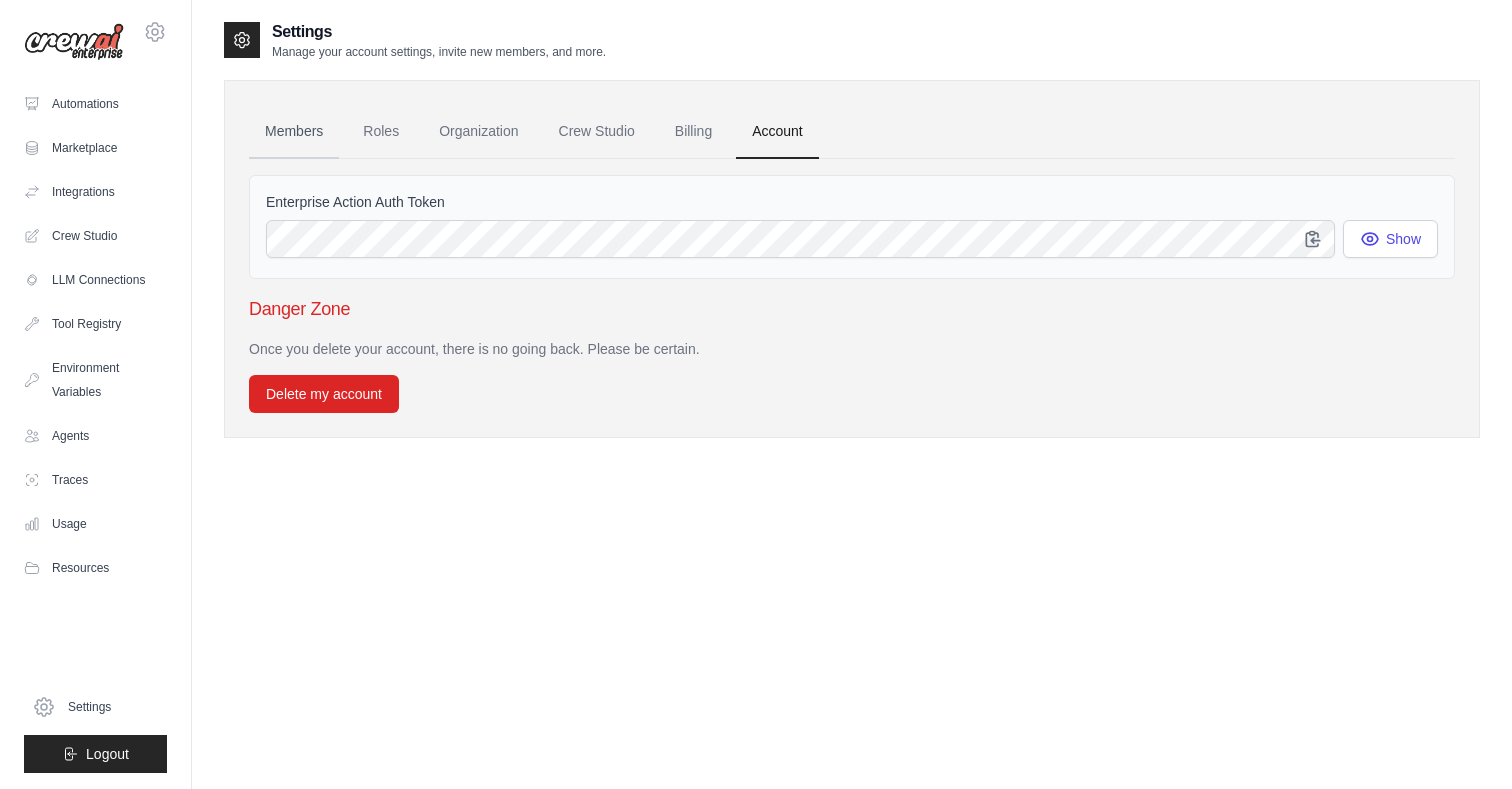 click on "Members" at bounding box center (294, 132) 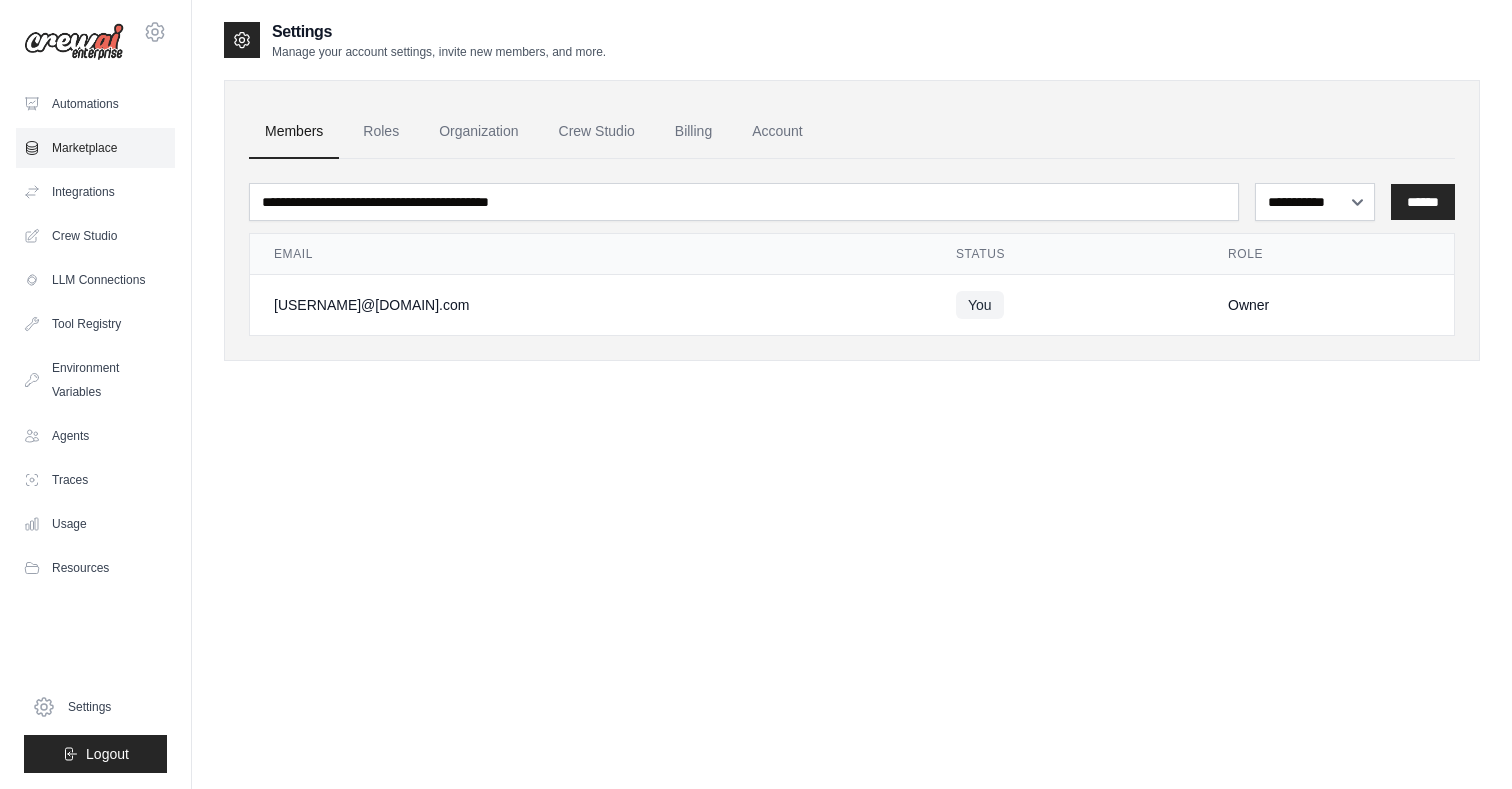 click on "Marketplace" at bounding box center [95, 148] 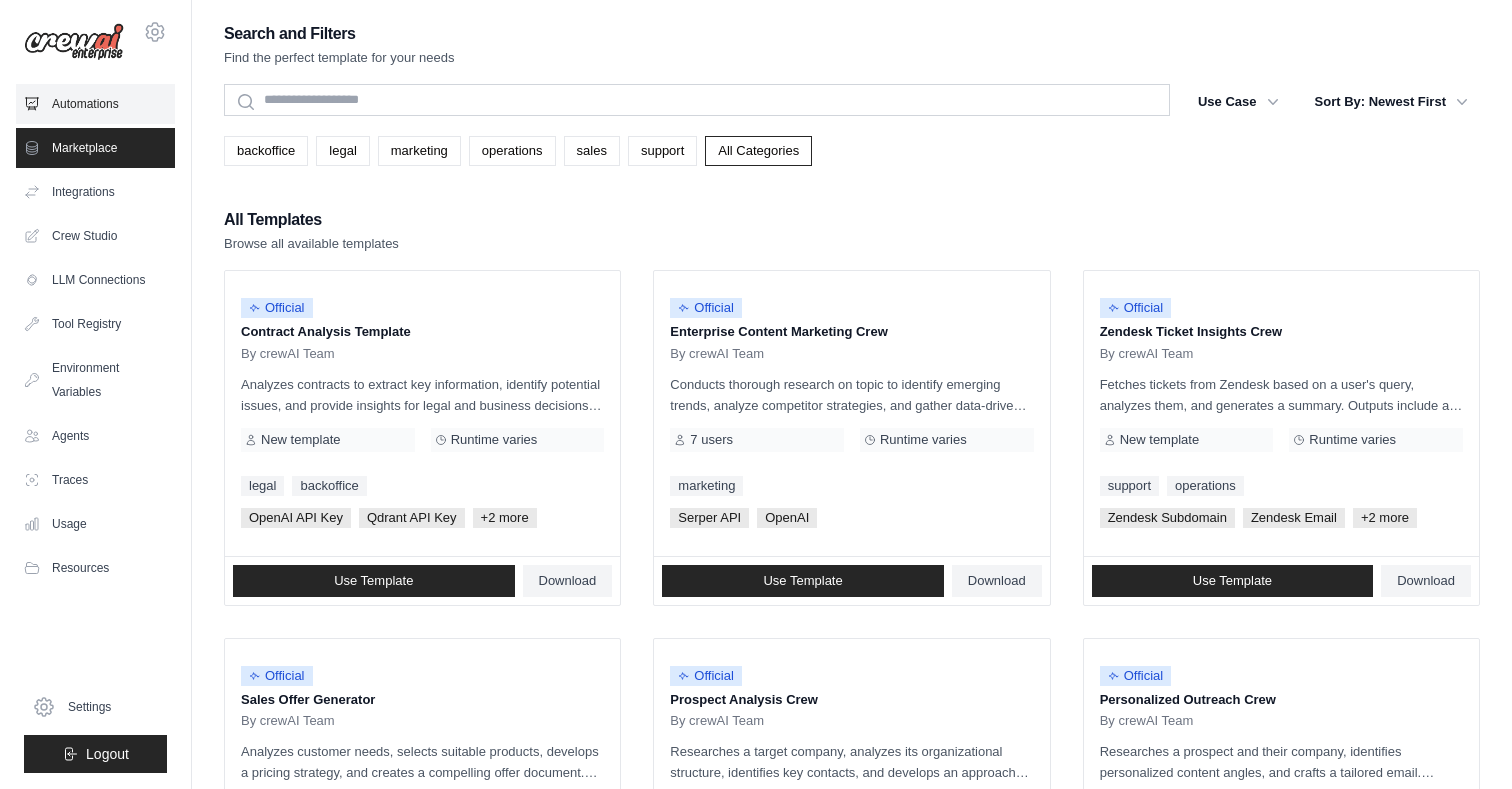 click on "Automations" at bounding box center [95, 104] 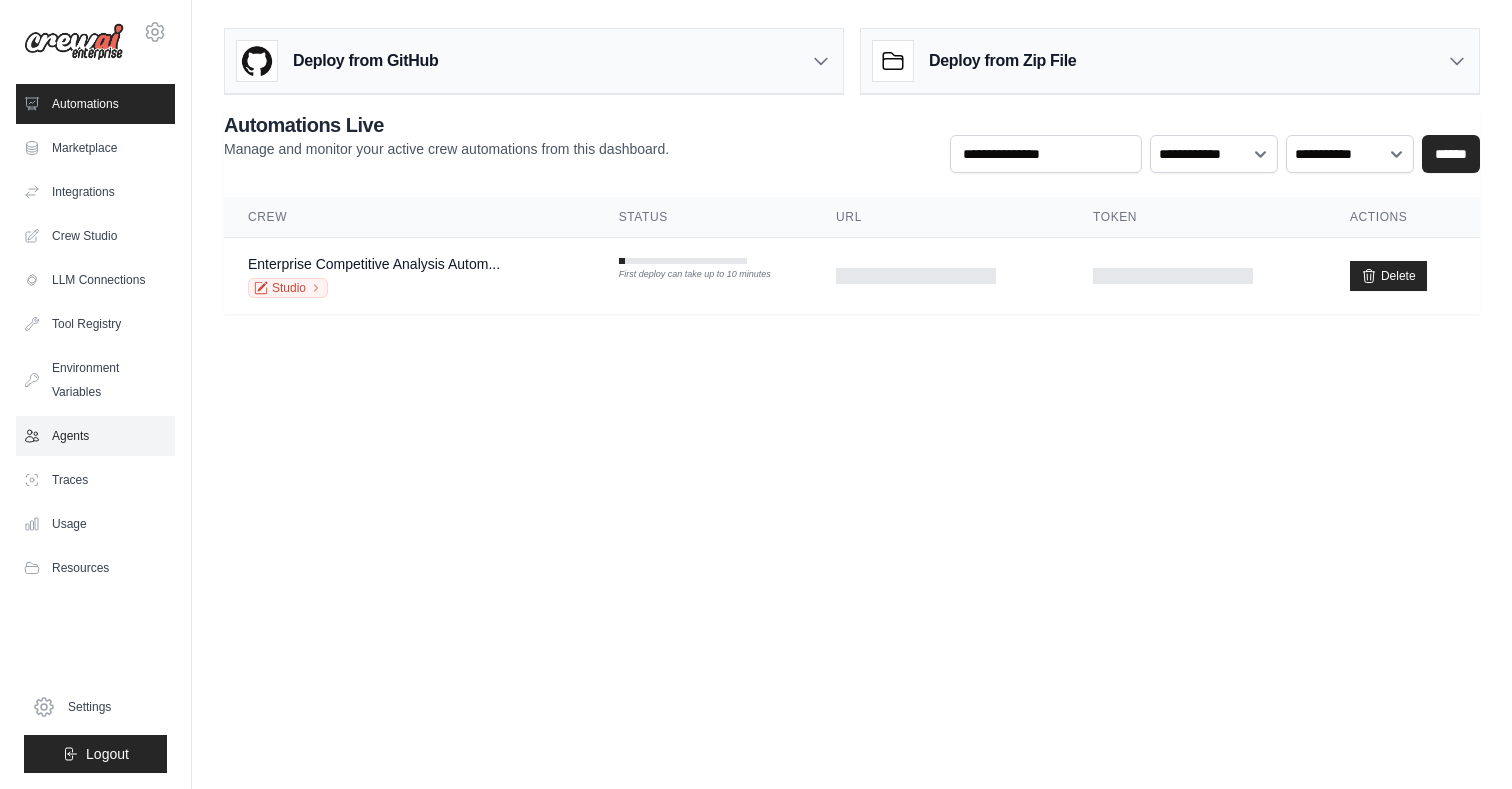 click on "Agents" at bounding box center (95, 436) 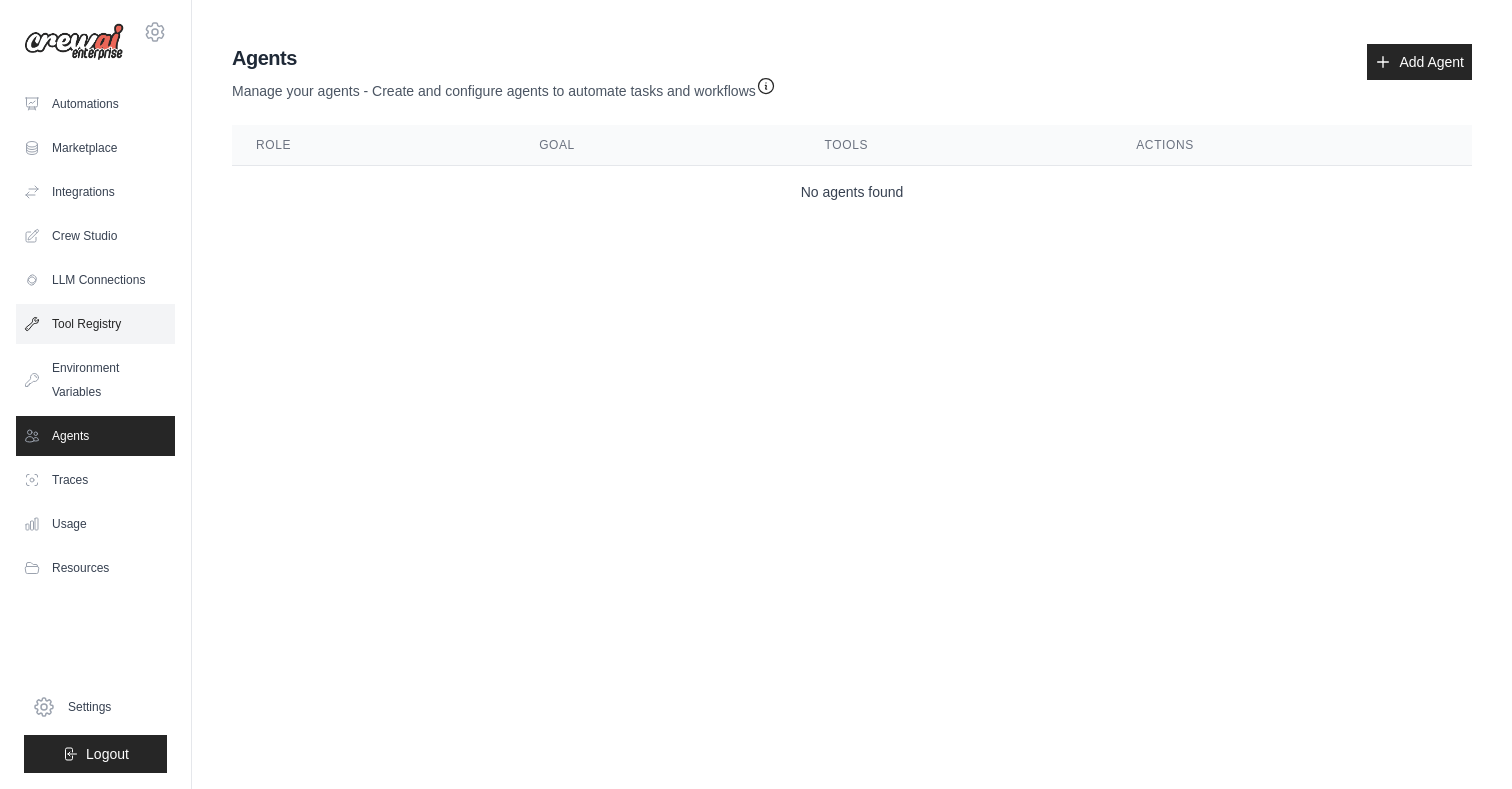 click 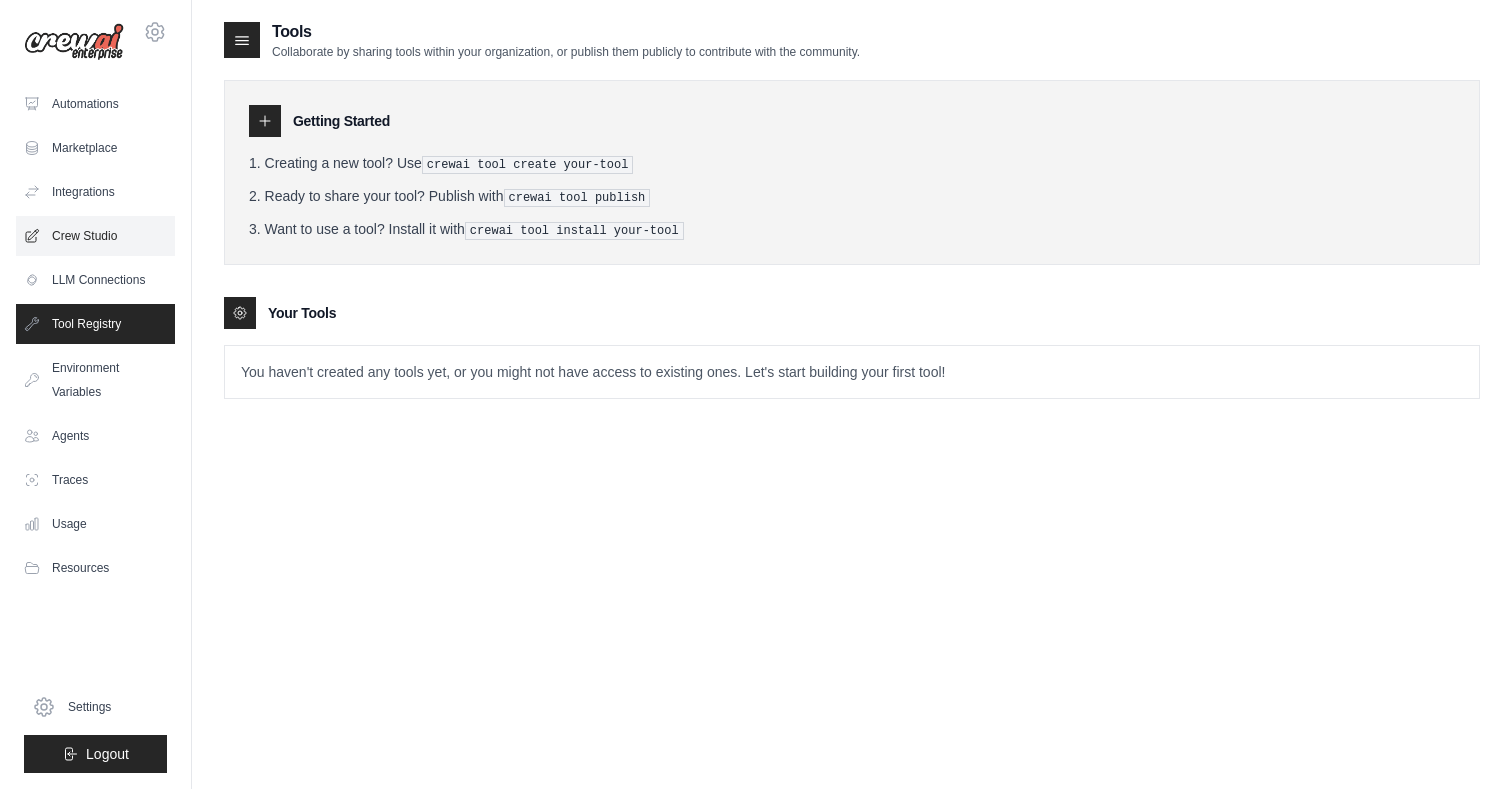click on "Crew Studio" at bounding box center (95, 236) 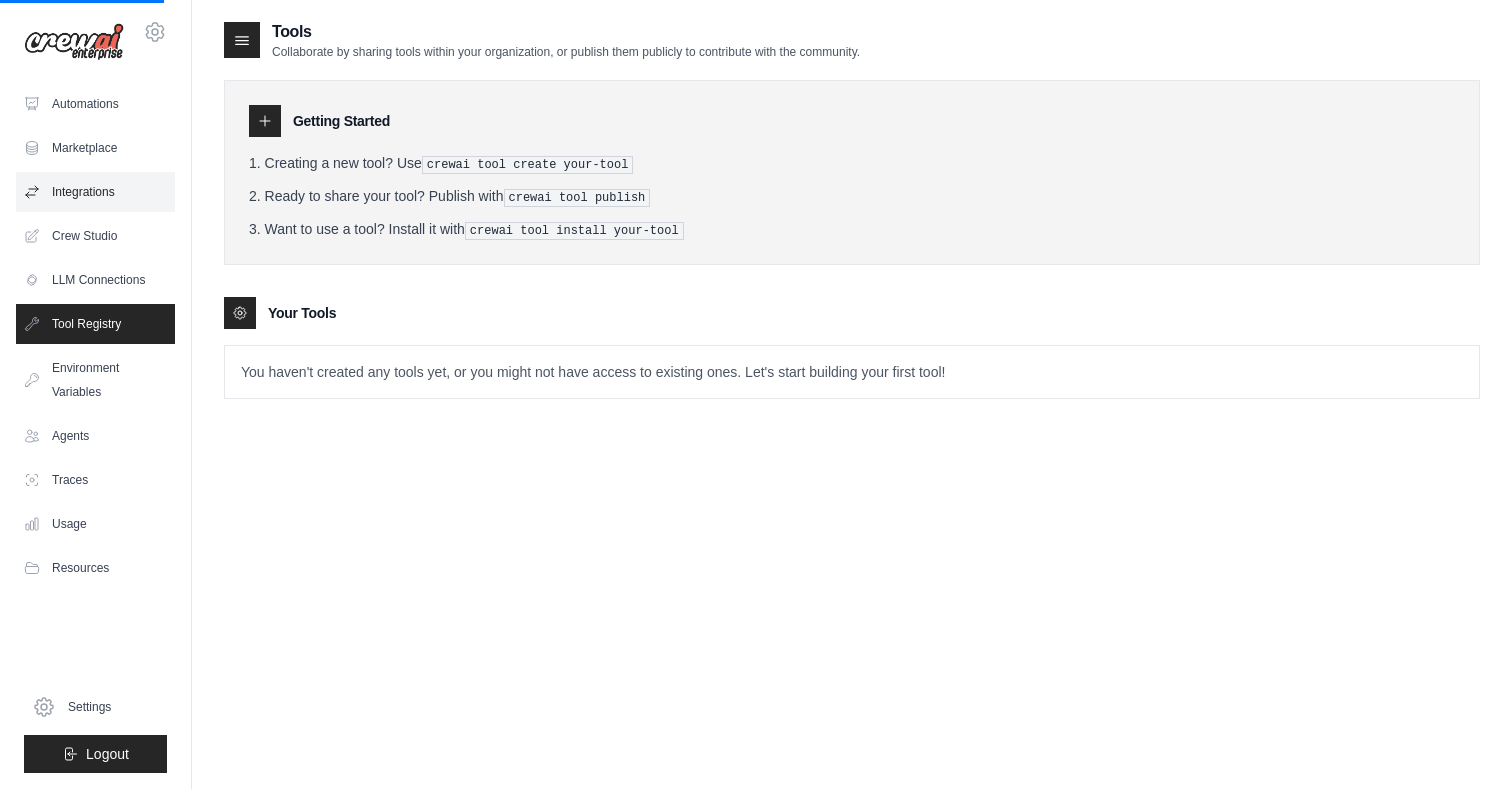 click on "Integrations" at bounding box center [95, 192] 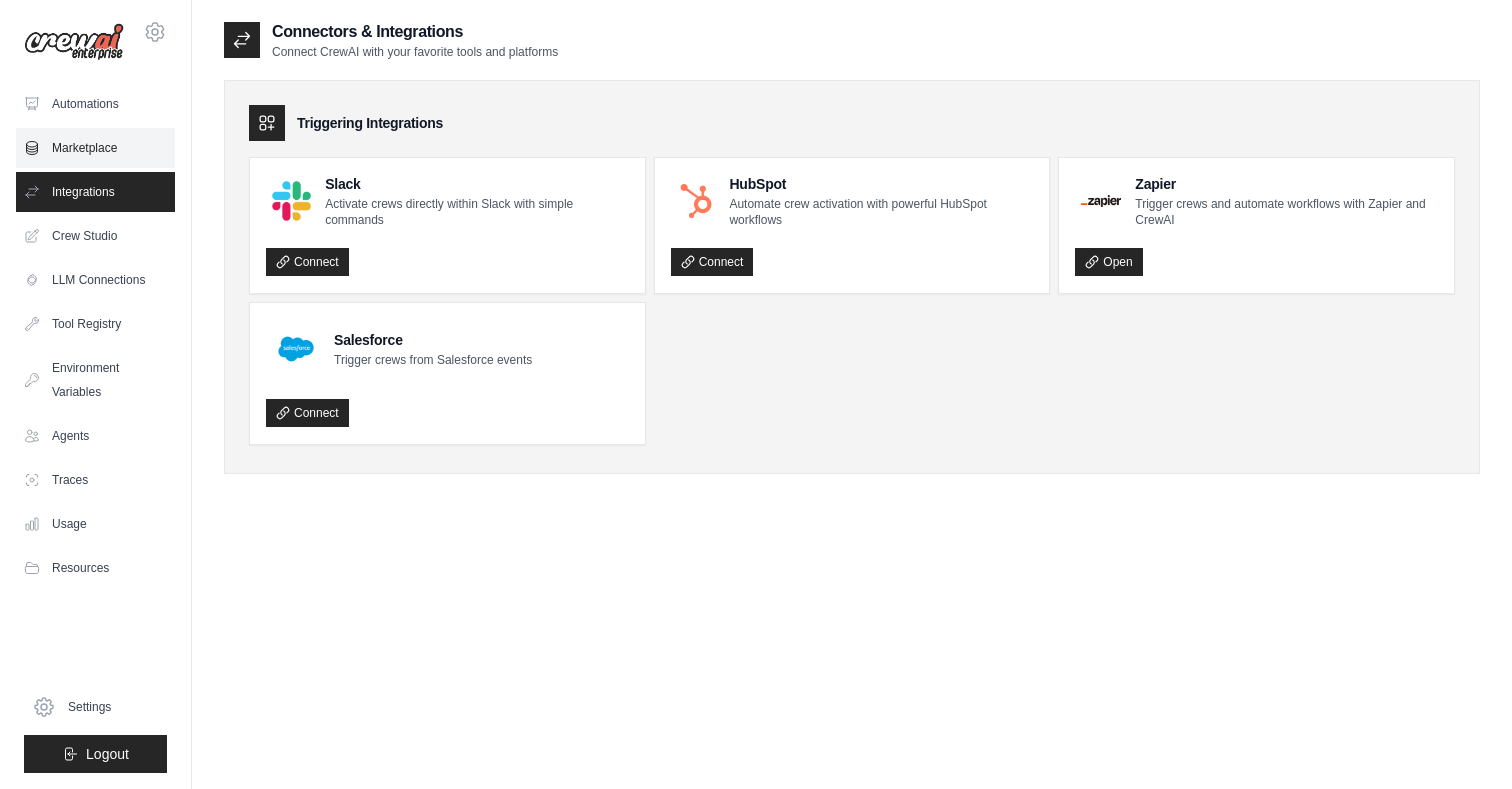click on "Marketplace" at bounding box center [95, 148] 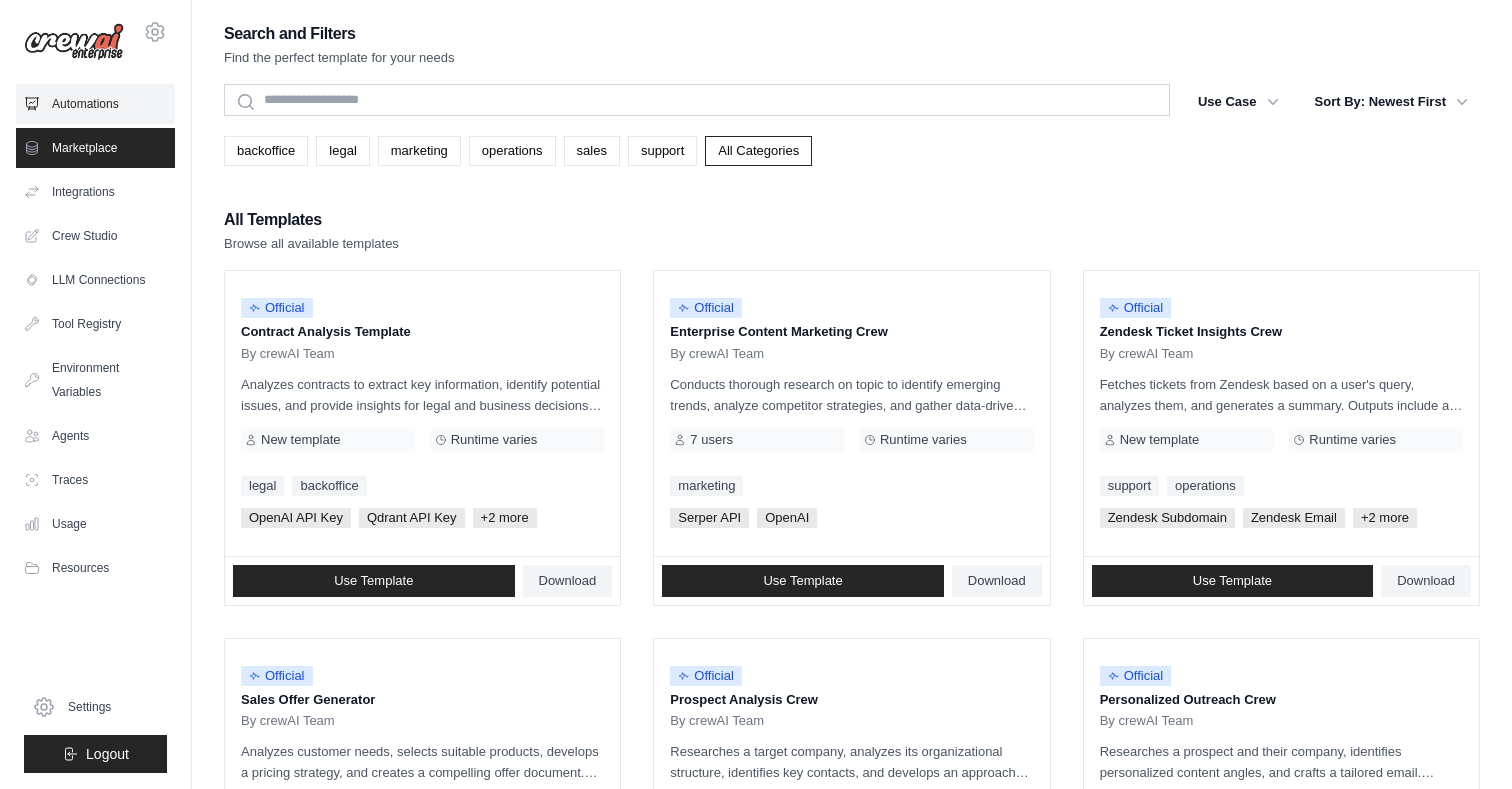 click on "Automations" at bounding box center [95, 104] 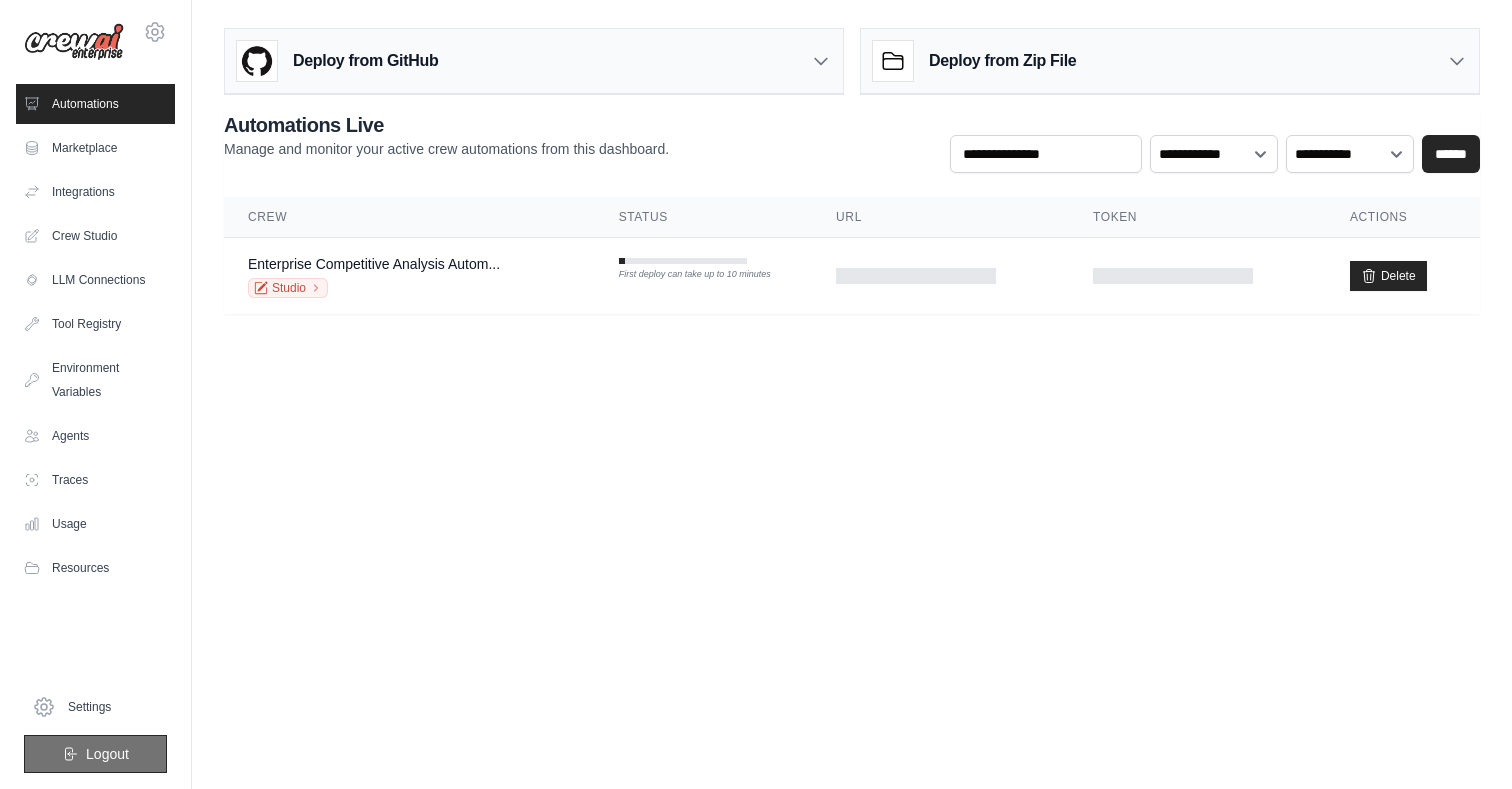click on "Logout" at bounding box center (107, 754) 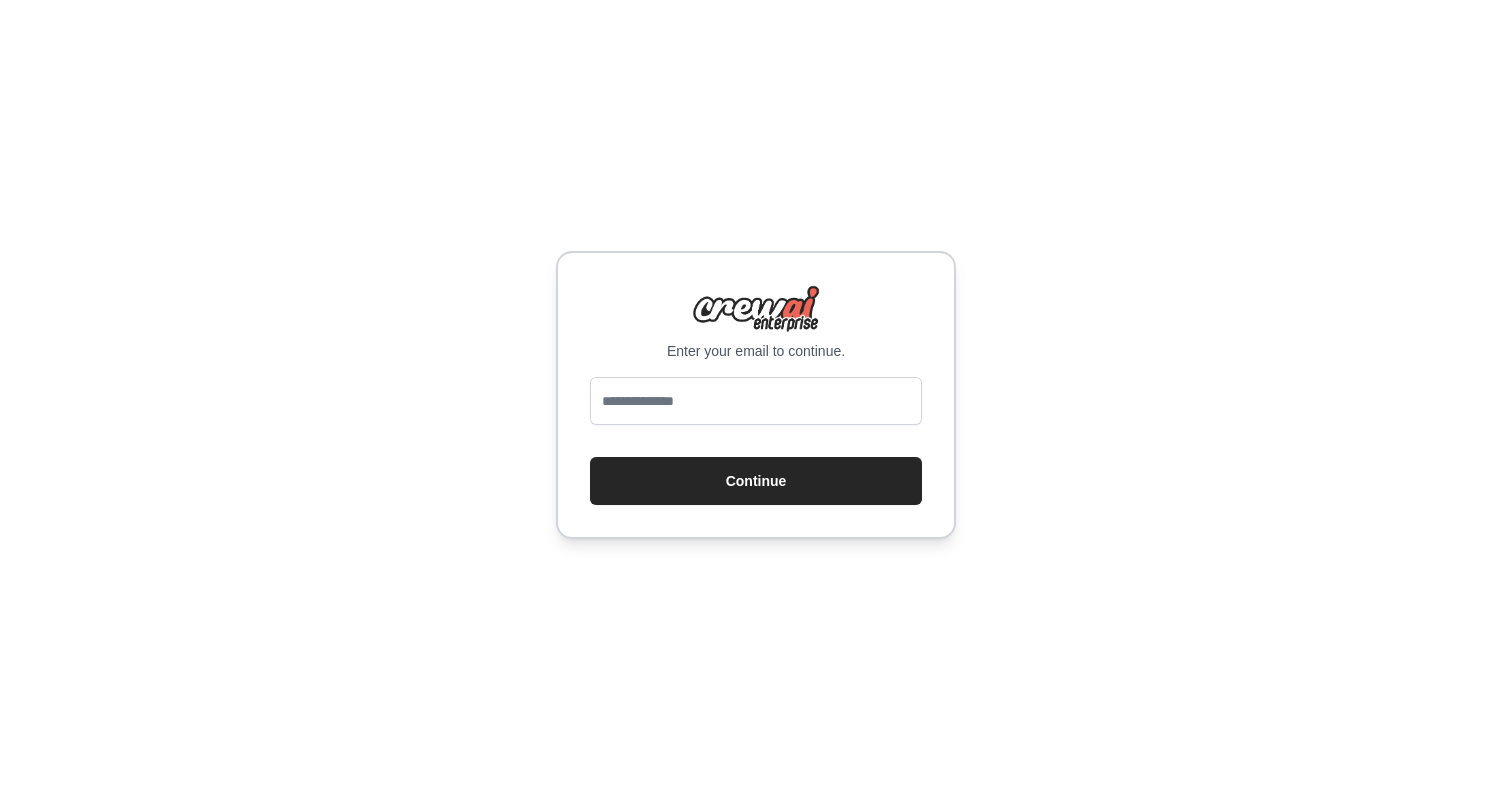 scroll, scrollTop: 0, scrollLeft: 0, axis: both 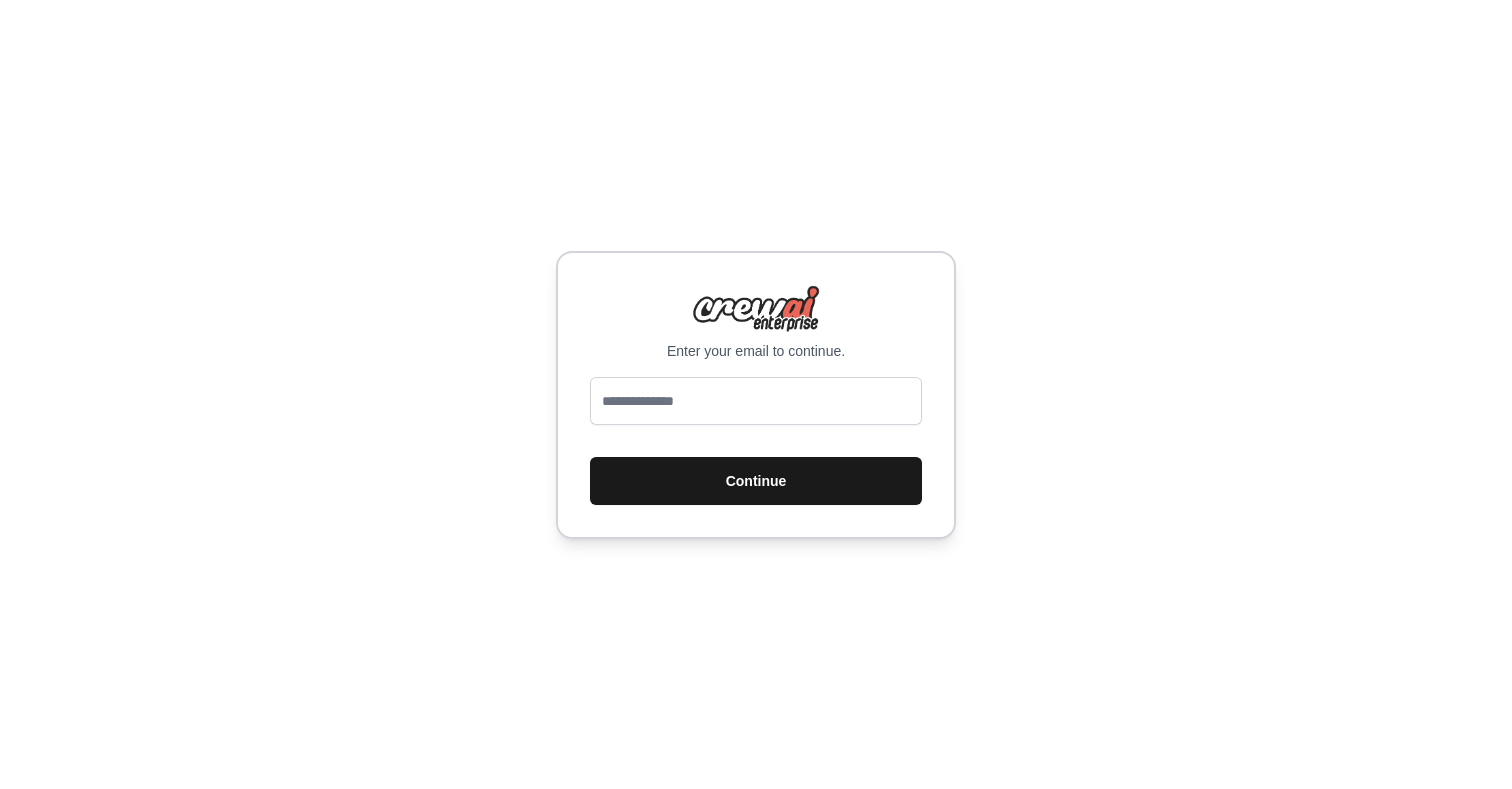 click on "Continue" at bounding box center [756, 481] 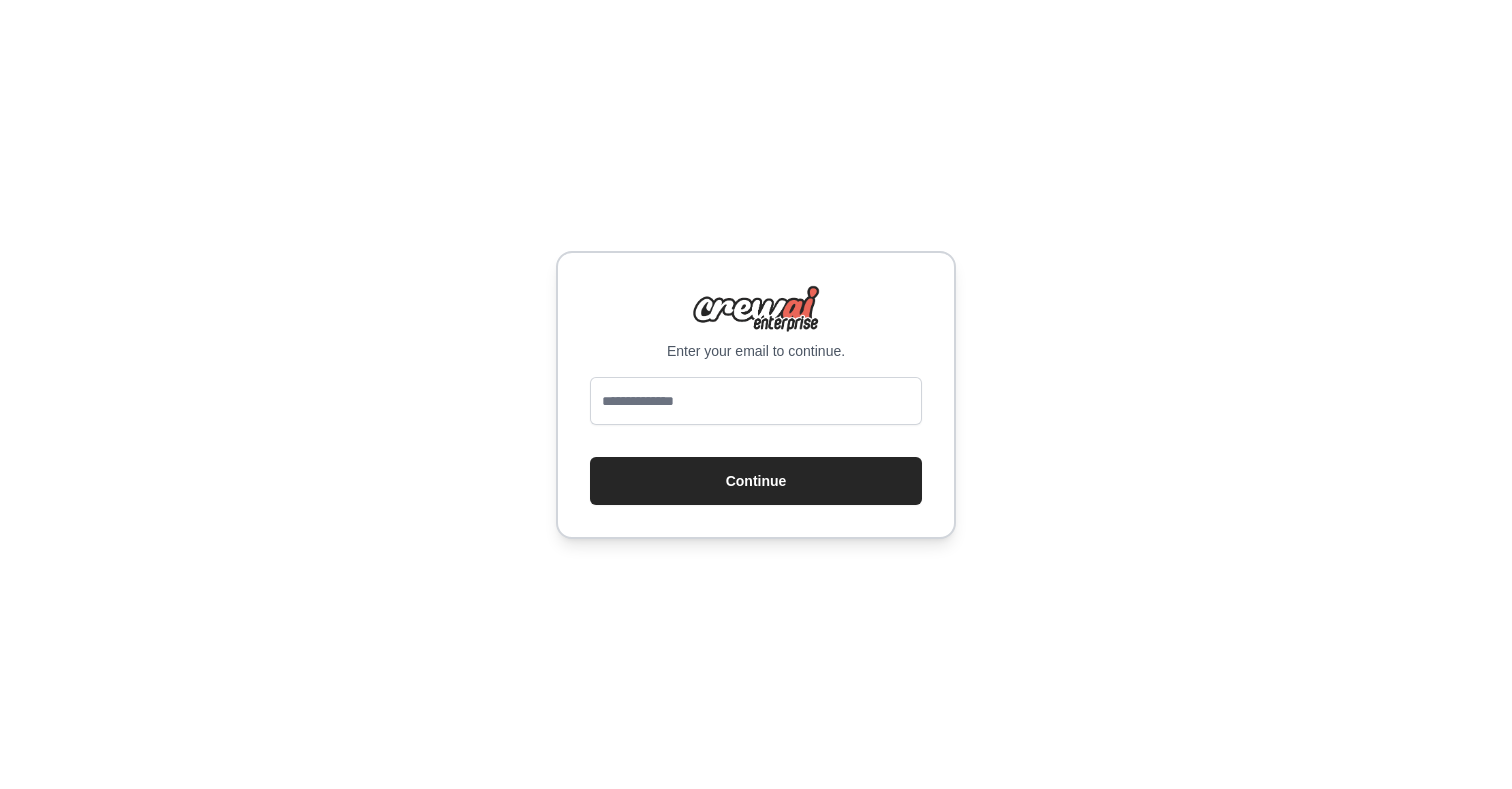 click at bounding box center [756, 405] 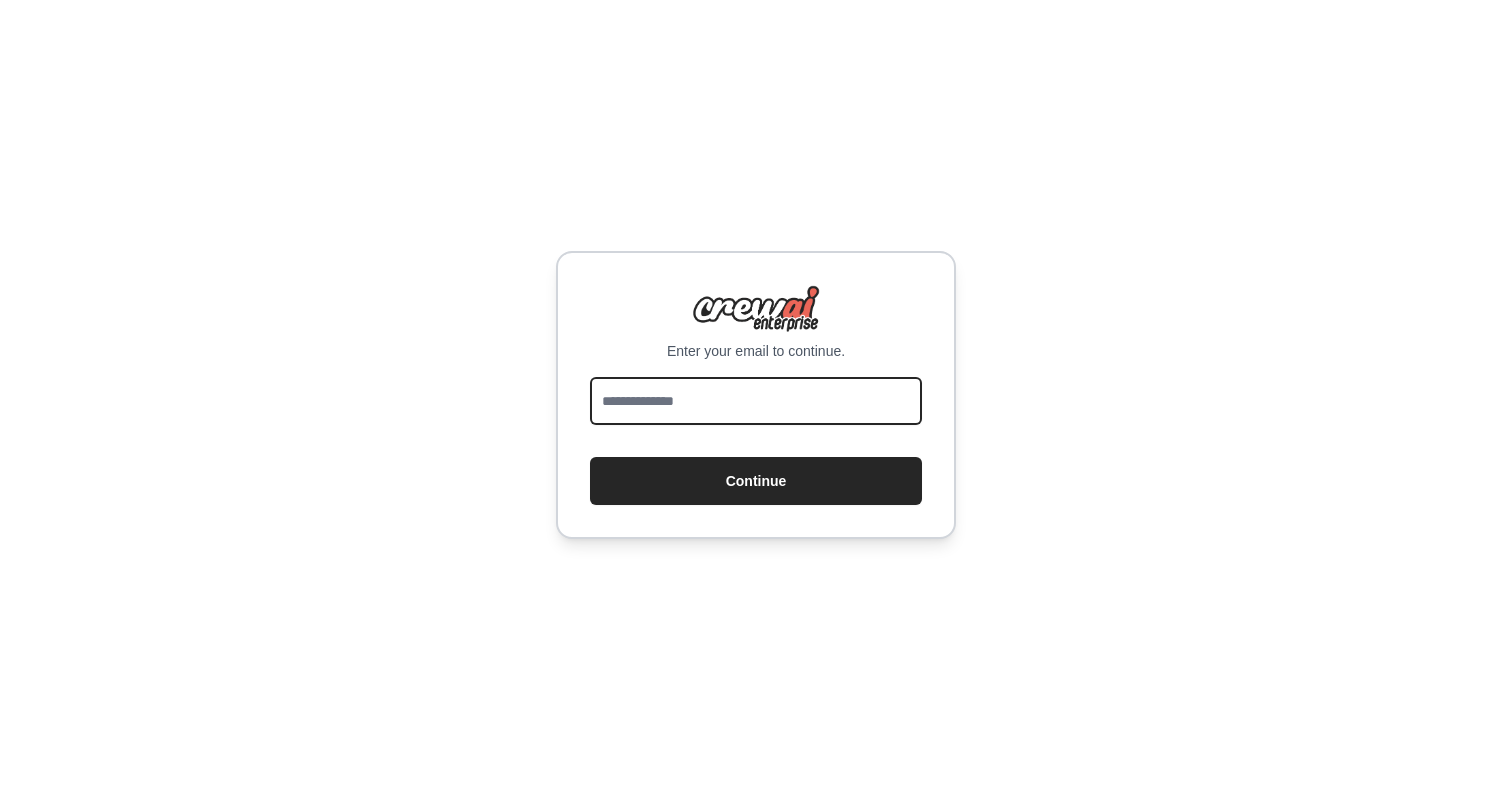 click at bounding box center [756, 401] 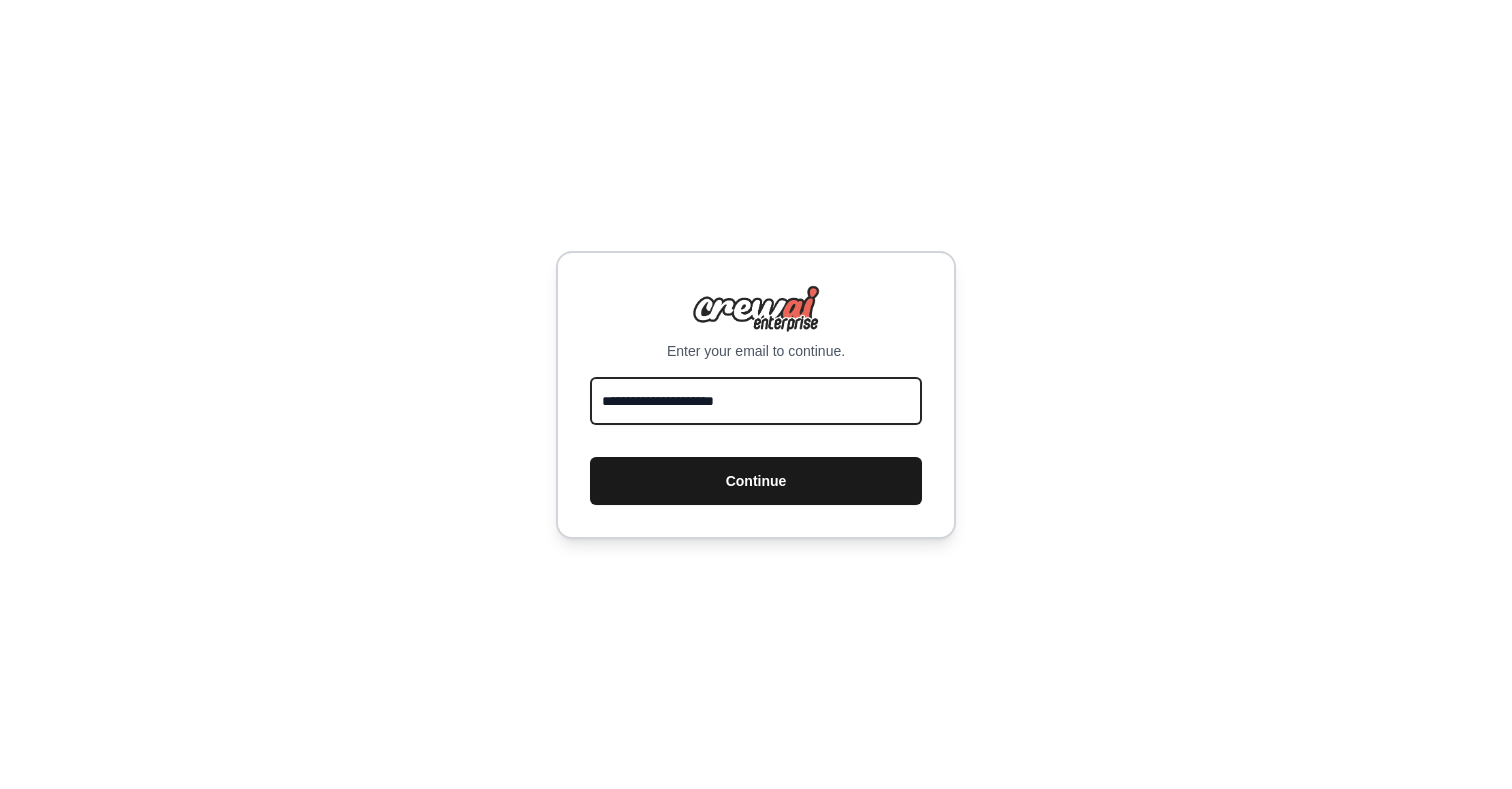 type on "**********" 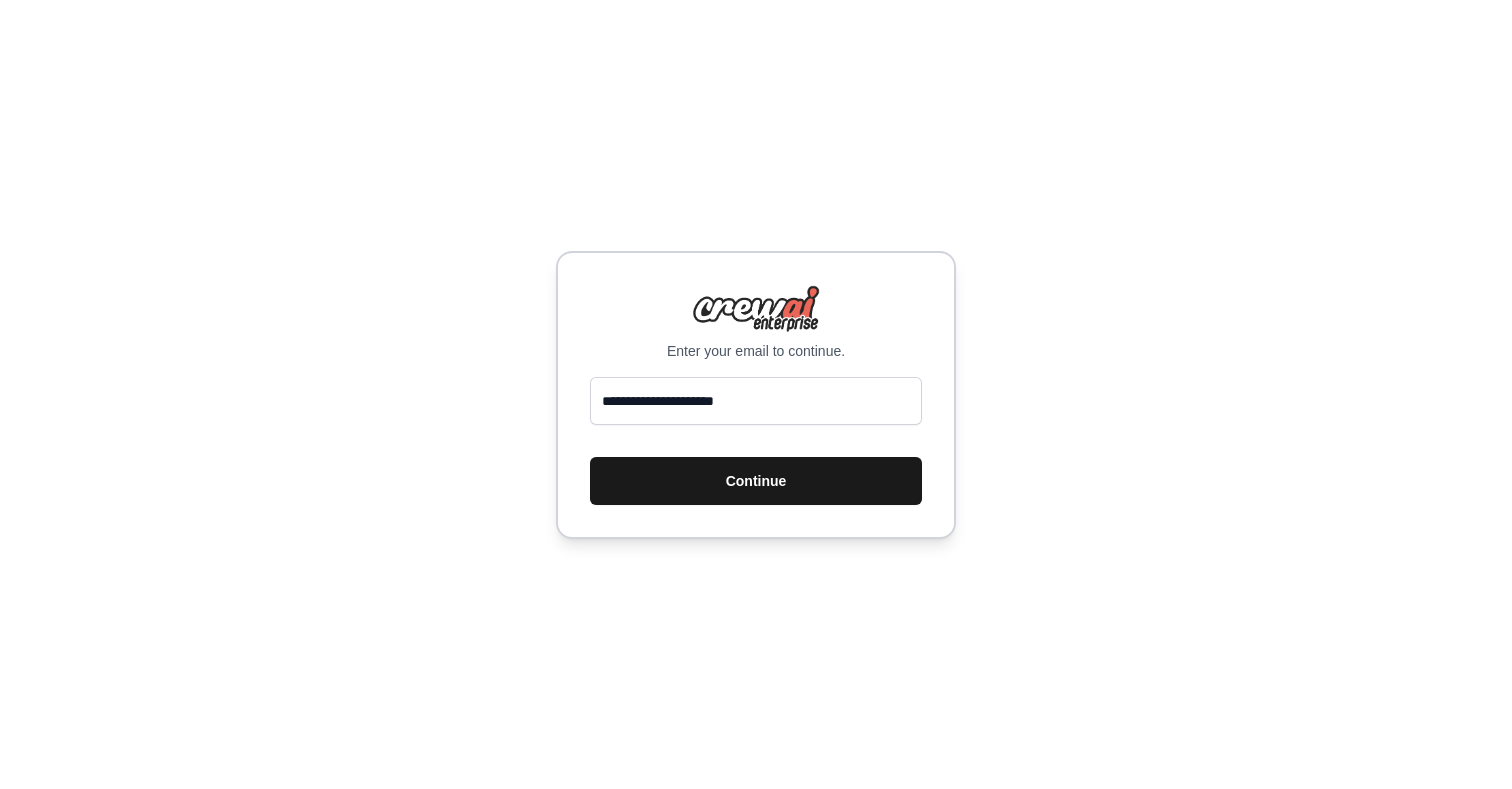 click on "Continue" at bounding box center [756, 481] 